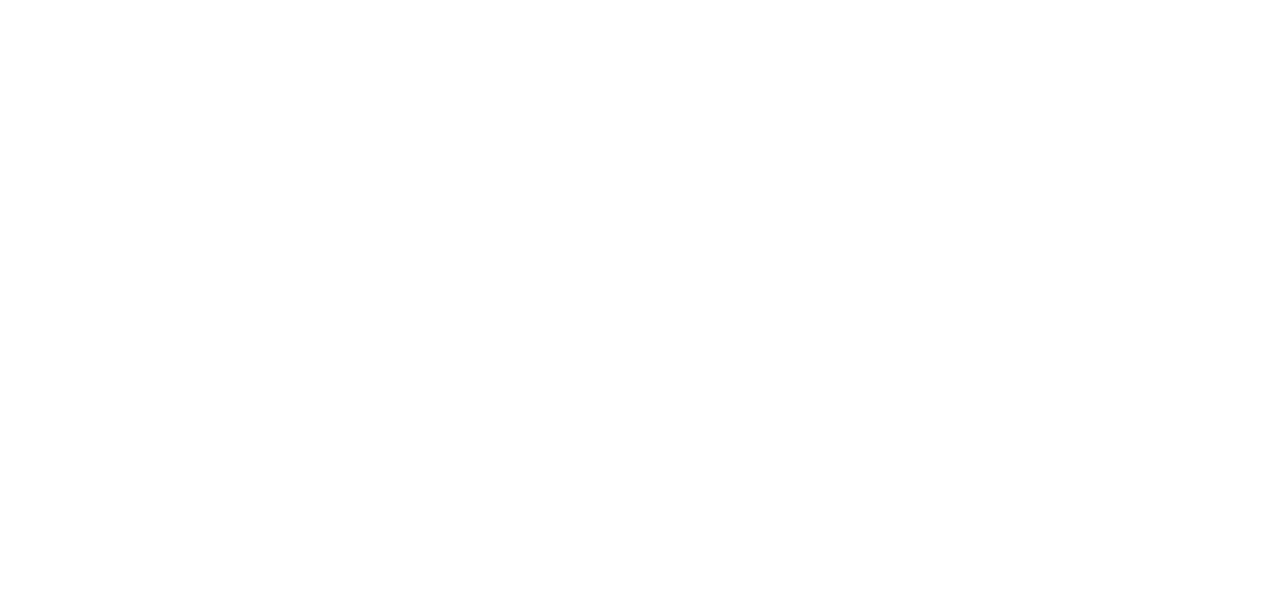 scroll, scrollTop: 0, scrollLeft: 0, axis: both 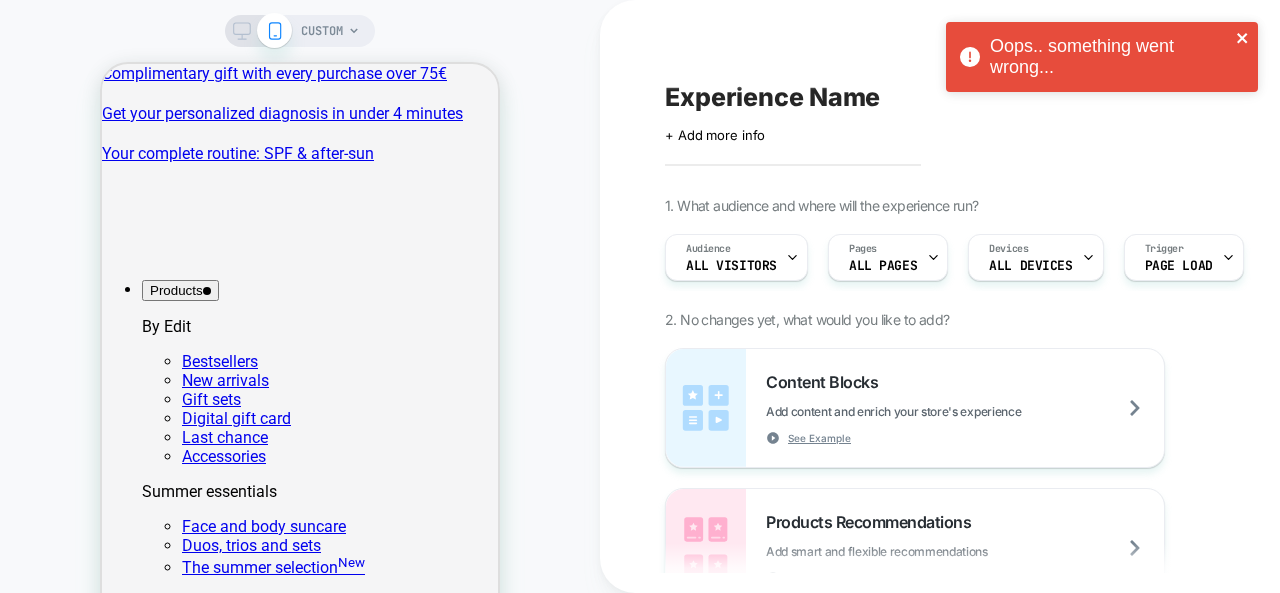 click 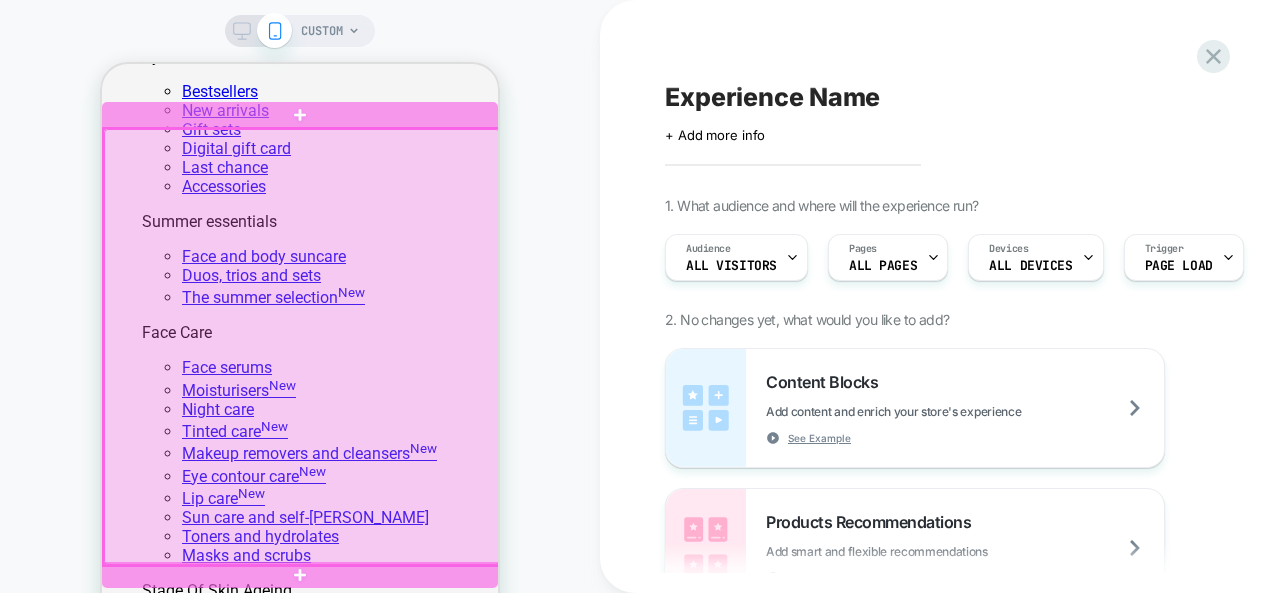 scroll, scrollTop: 269, scrollLeft: 0, axis: vertical 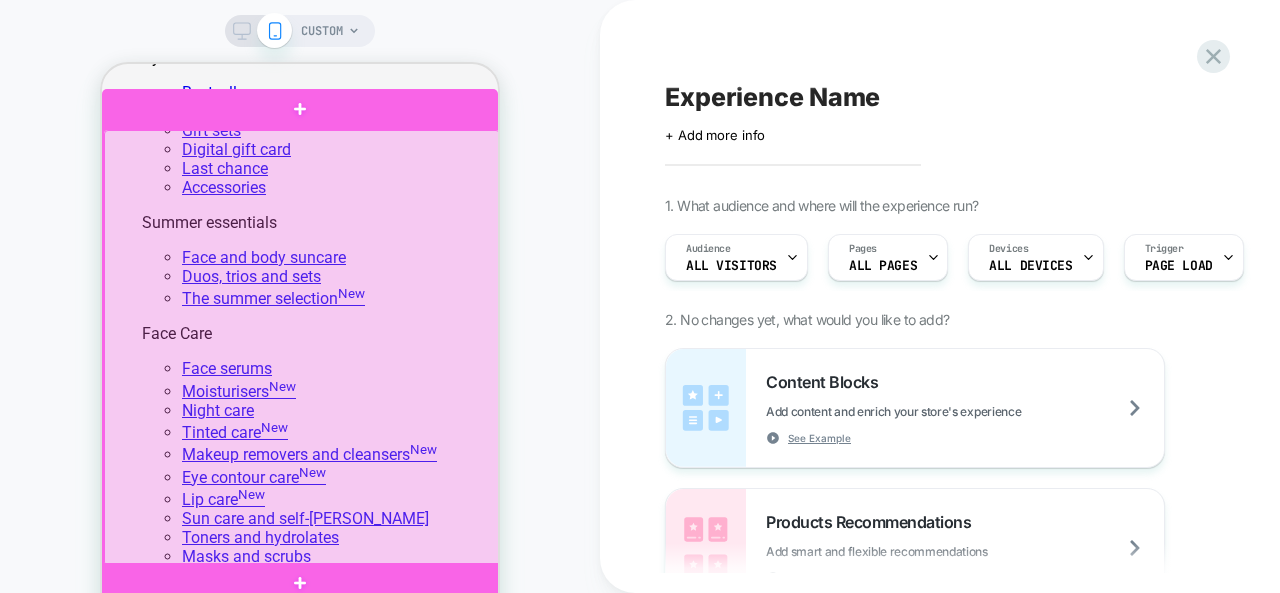 click at bounding box center [302, 348] 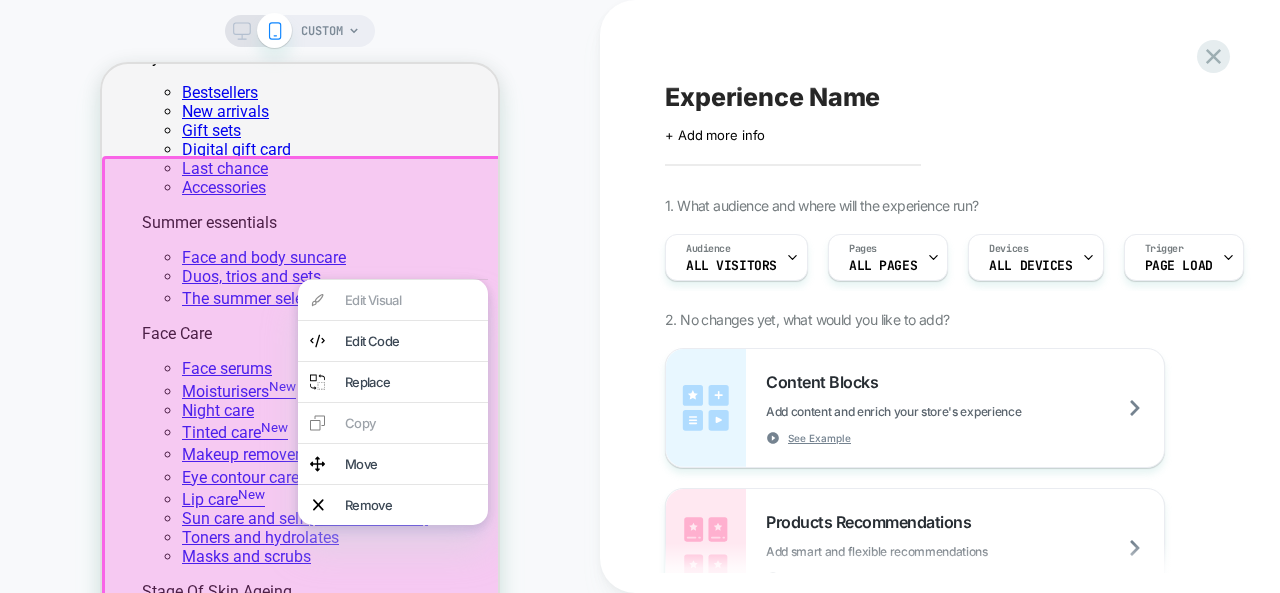 click at bounding box center [303, 377] 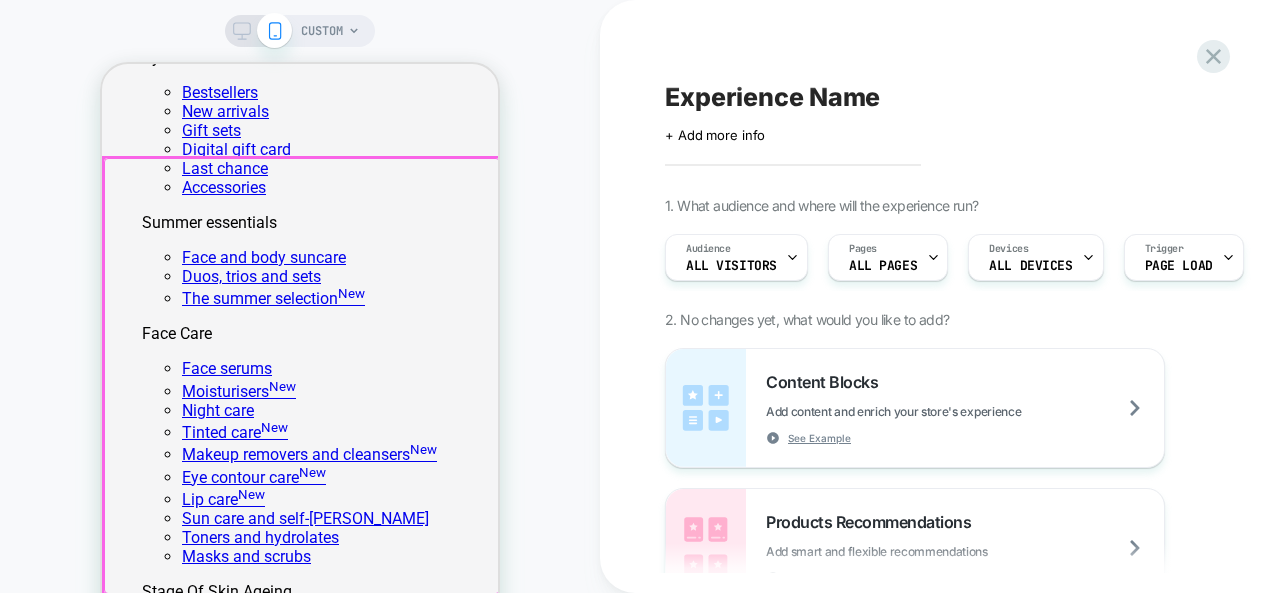click at bounding box center [302, 376] 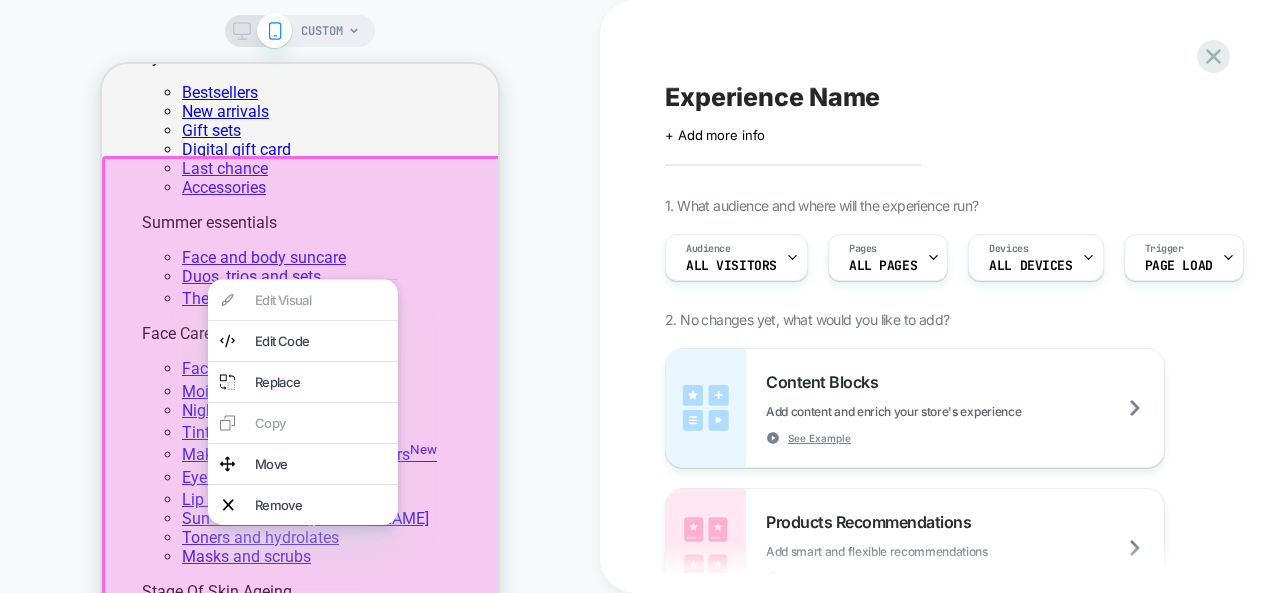 click on "CUSTOM" at bounding box center (300, 360) 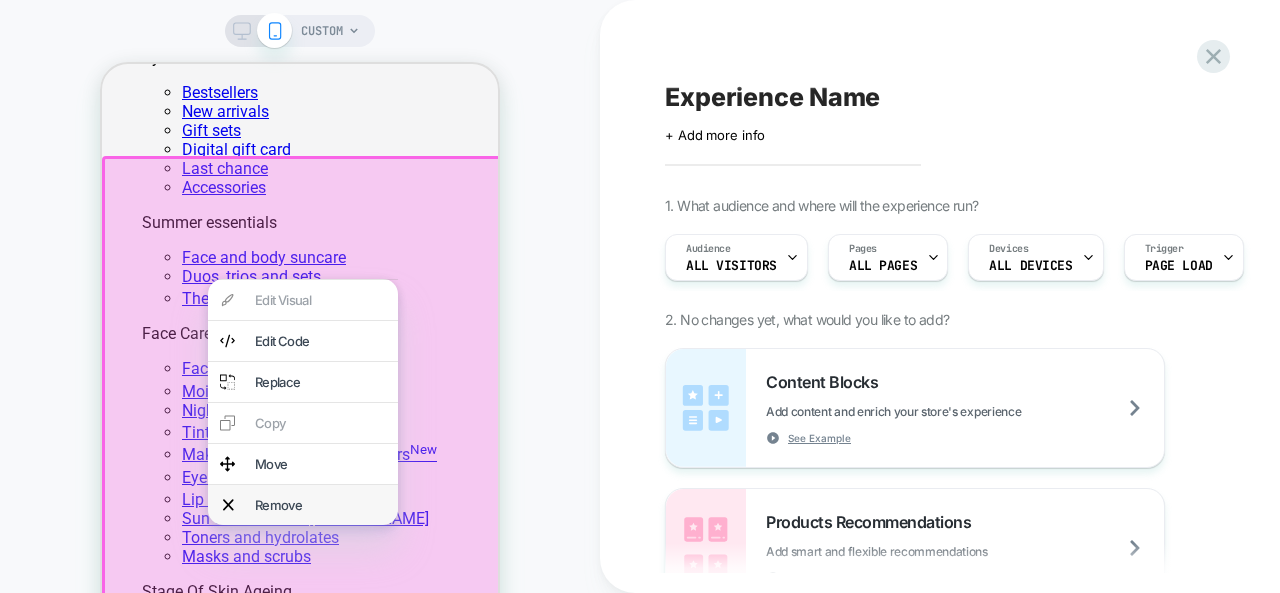 click on "Remove" at bounding box center (303, 505) 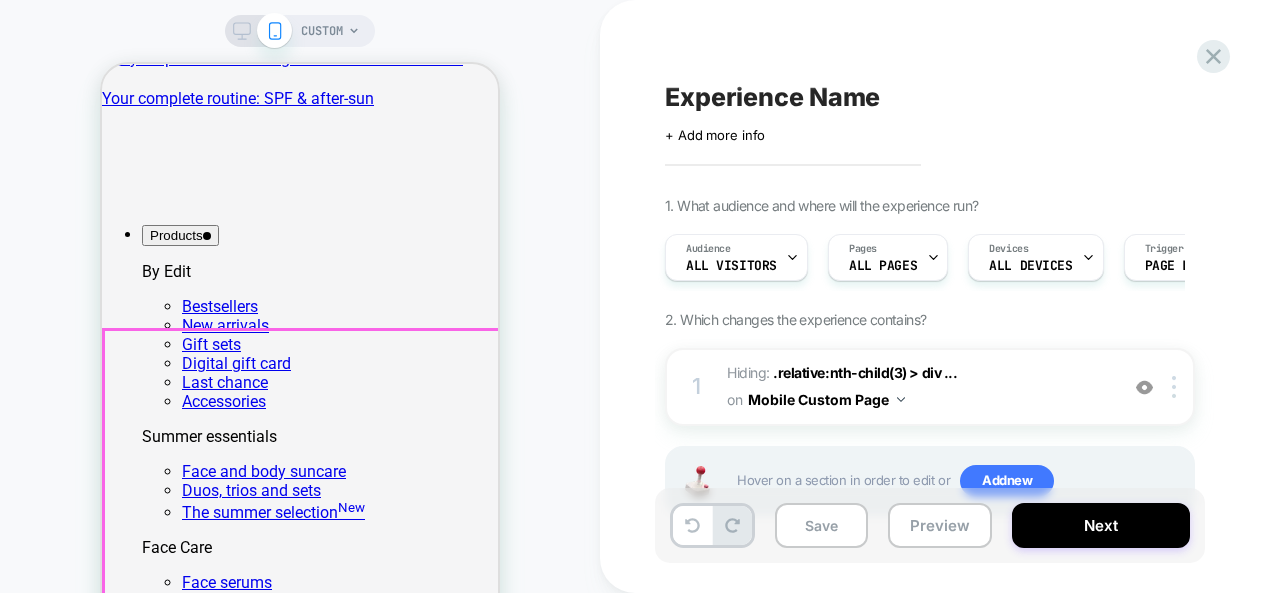 scroll, scrollTop: 0, scrollLeft: 0, axis: both 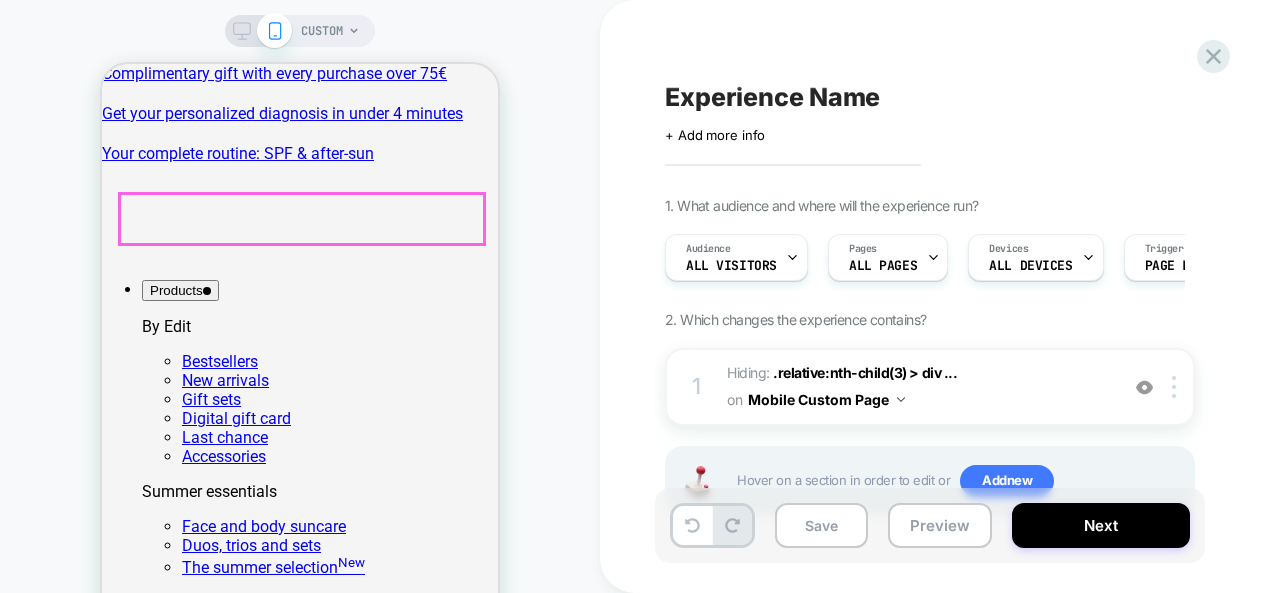 click on "Our products are
Vegan, Cruelty-free, Made in [GEOGRAPHIC_DATA]" at bounding box center [300, 2225] 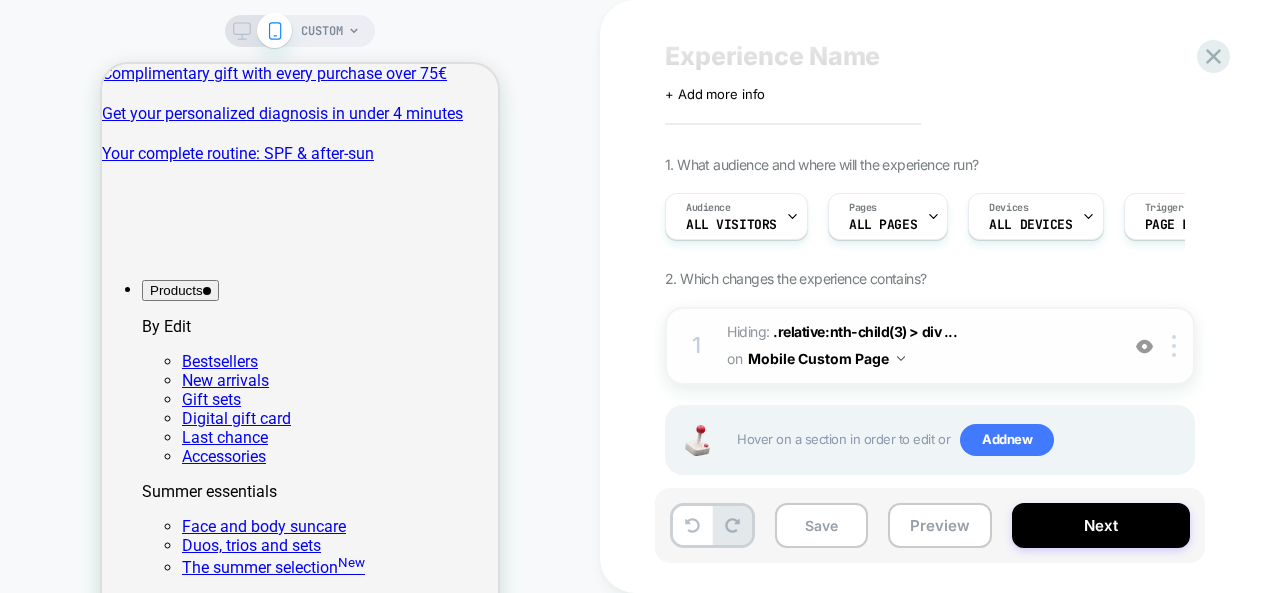 scroll, scrollTop: 39, scrollLeft: 0, axis: vertical 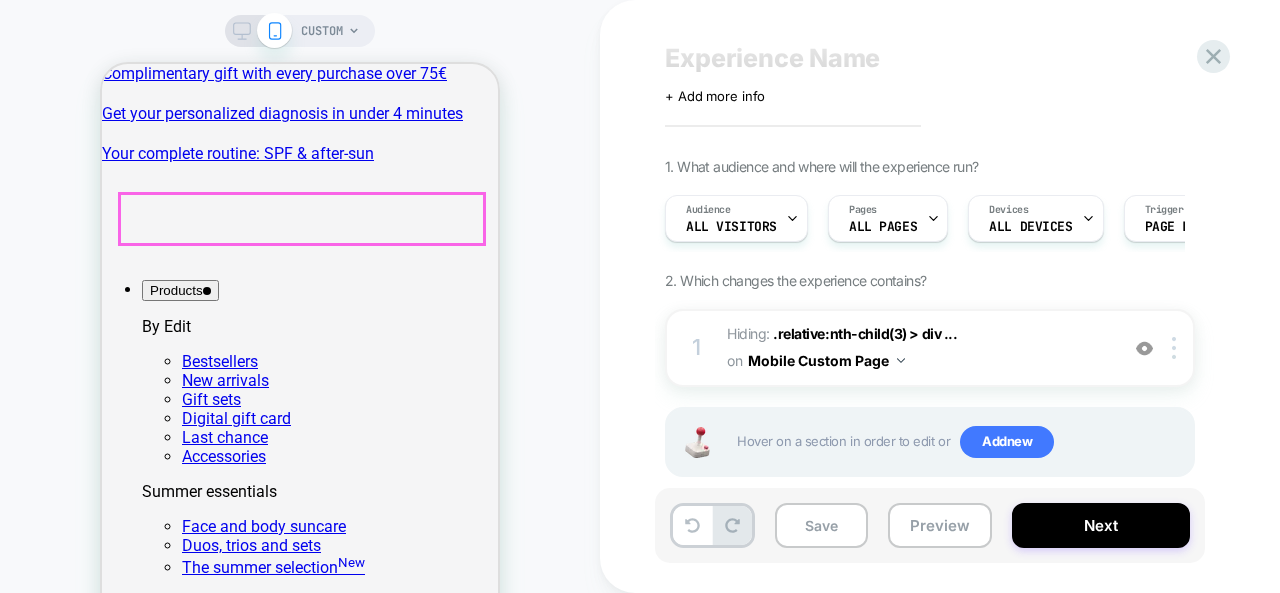 click on "Our products are
Vegan, Cruelty-free, Made in [GEOGRAPHIC_DATA]" at bounding box center (300, 2225) 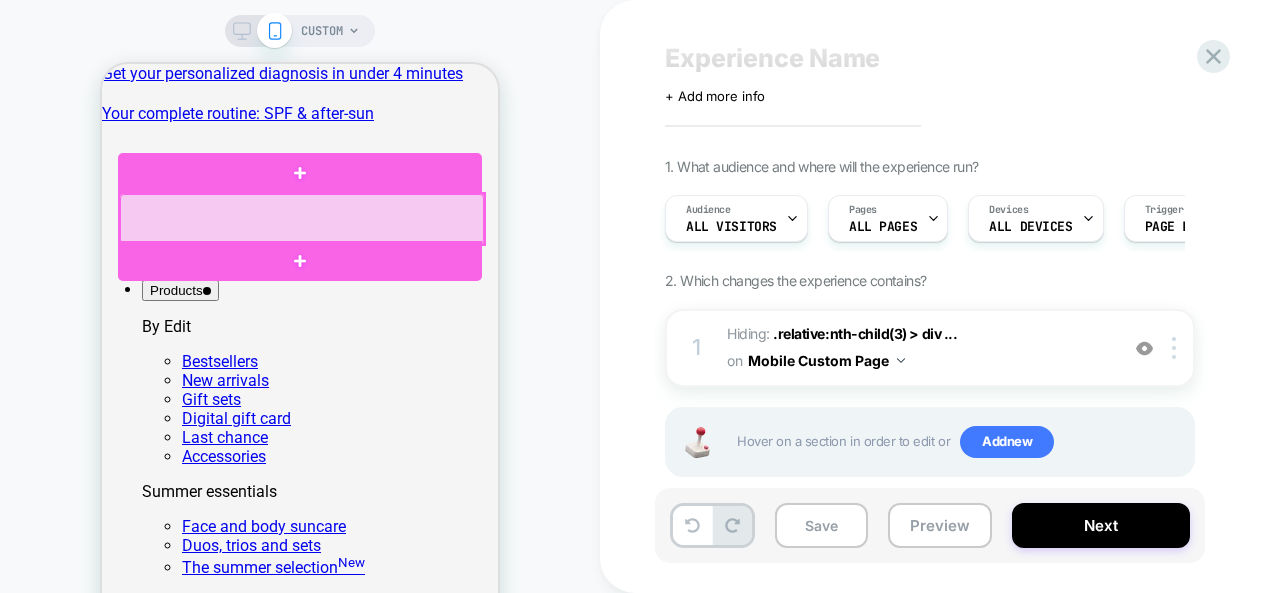 drag, startPoint x: 315, startPoint y: 219, endPoint x: 297, endPoint y: 213, distance: 18.973665 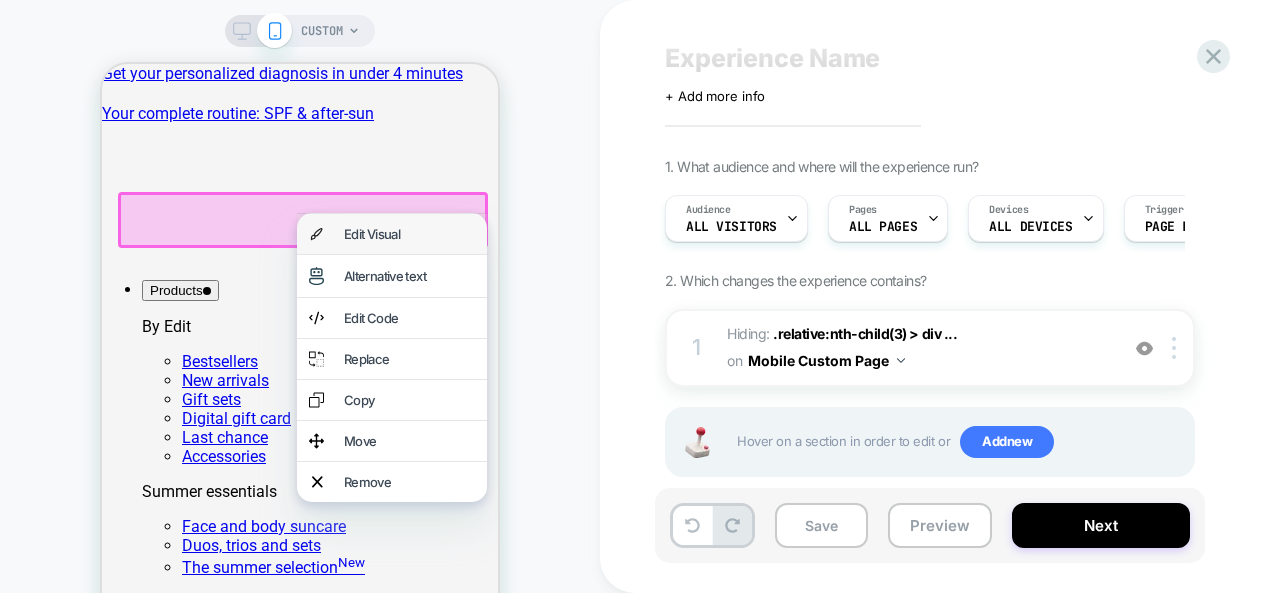 click on "Edit Visual" at bounding box center (409, 234) 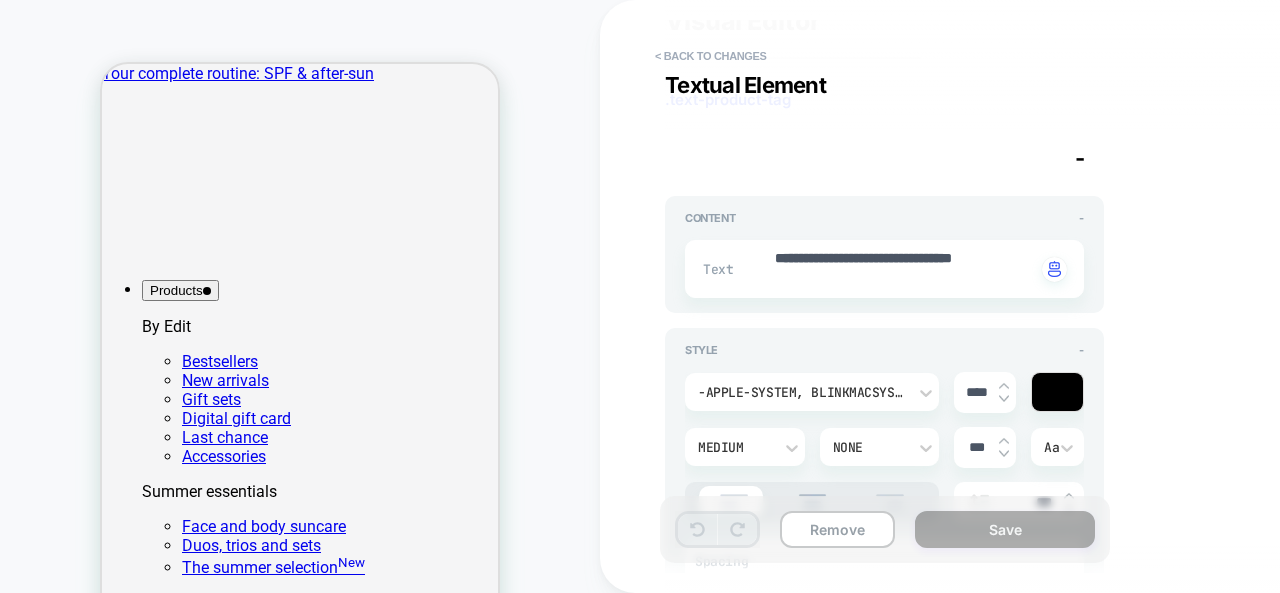 scroll, scrollTop: 41, scrollLeft: 0, axis: vertical 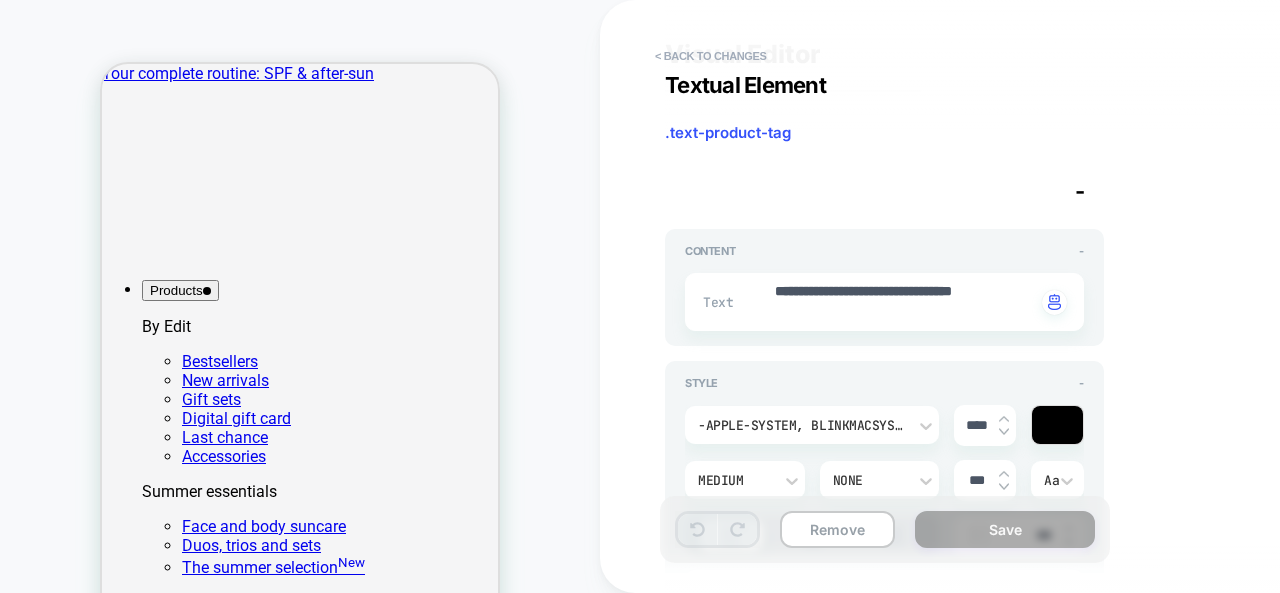 type on "*" 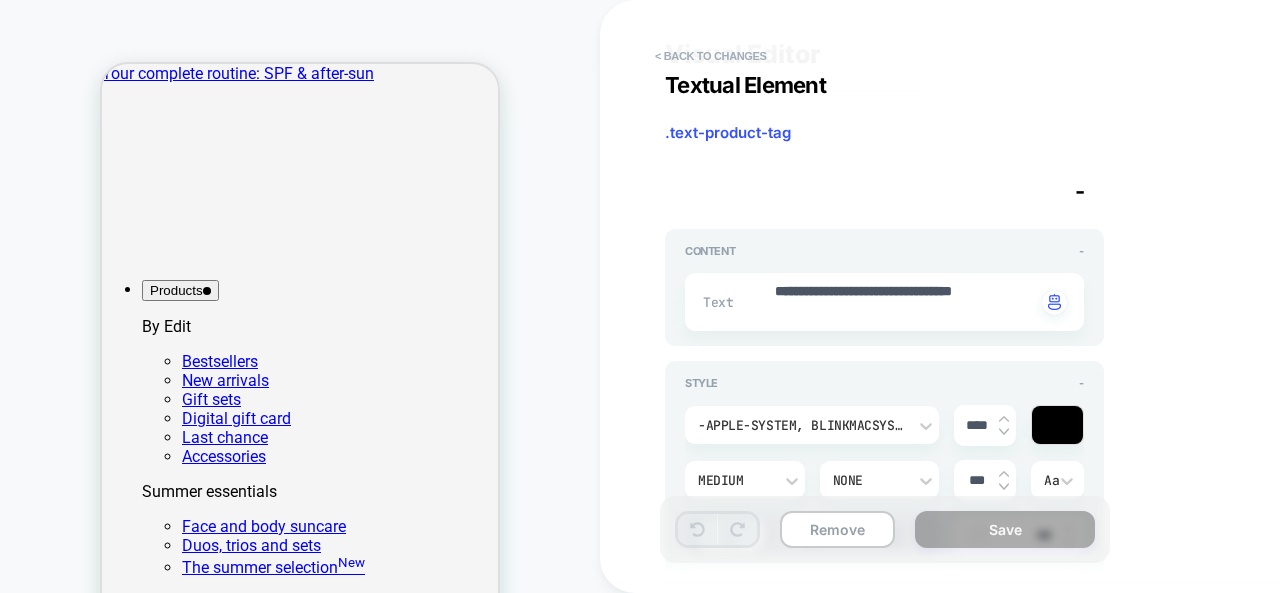 scroll, scrollTop: 0, scrollLeft: 0, axis: both 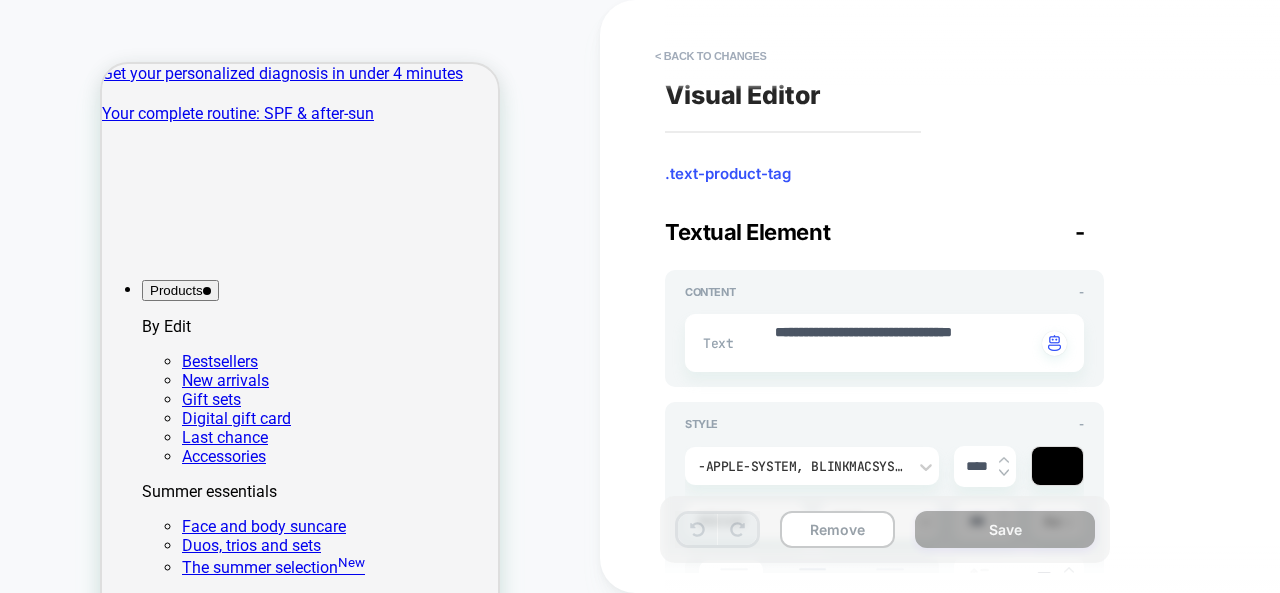 click on "Our products are
Vegan, Cruelty-free, Made in [GEOGRAPHIC_DATA]" at bounding box center [300, 2225] 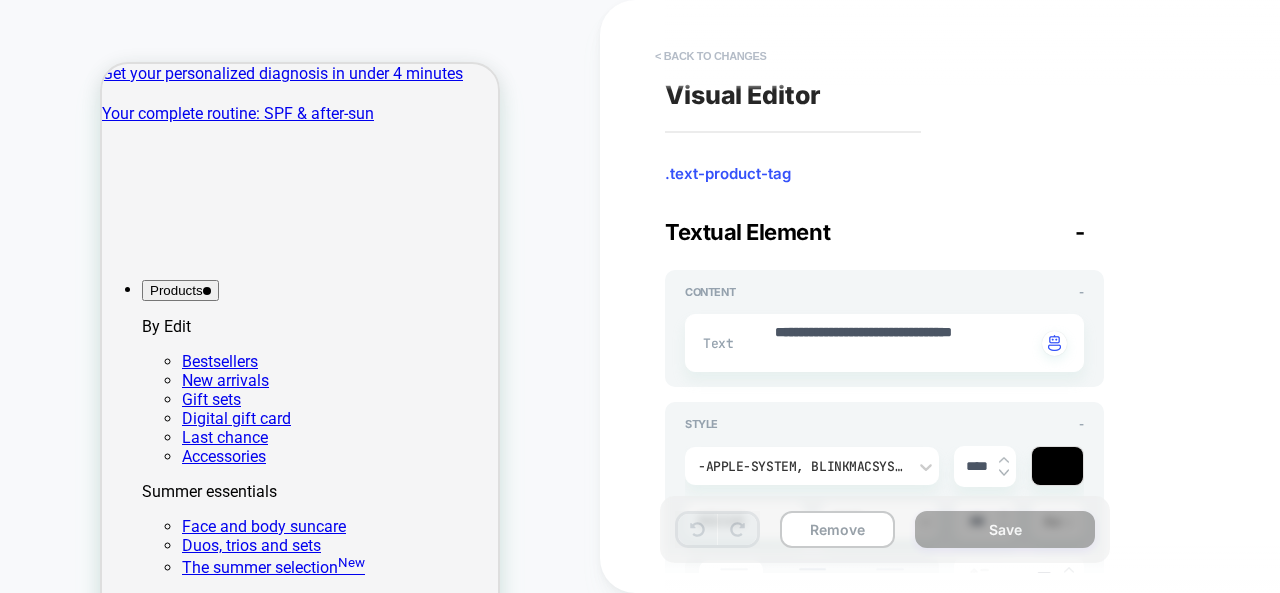 click on "< Back to changes" at bounding box center (711, 56) 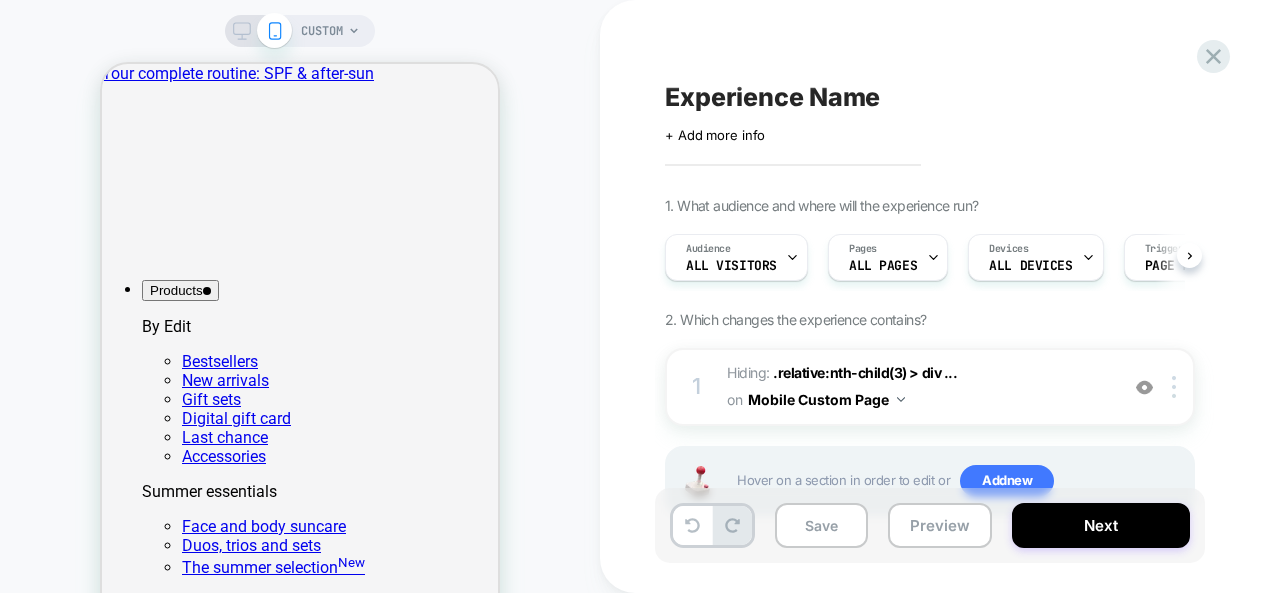 scroll, scrollTop: 0, scrollLeft: 1, axis: horizontal 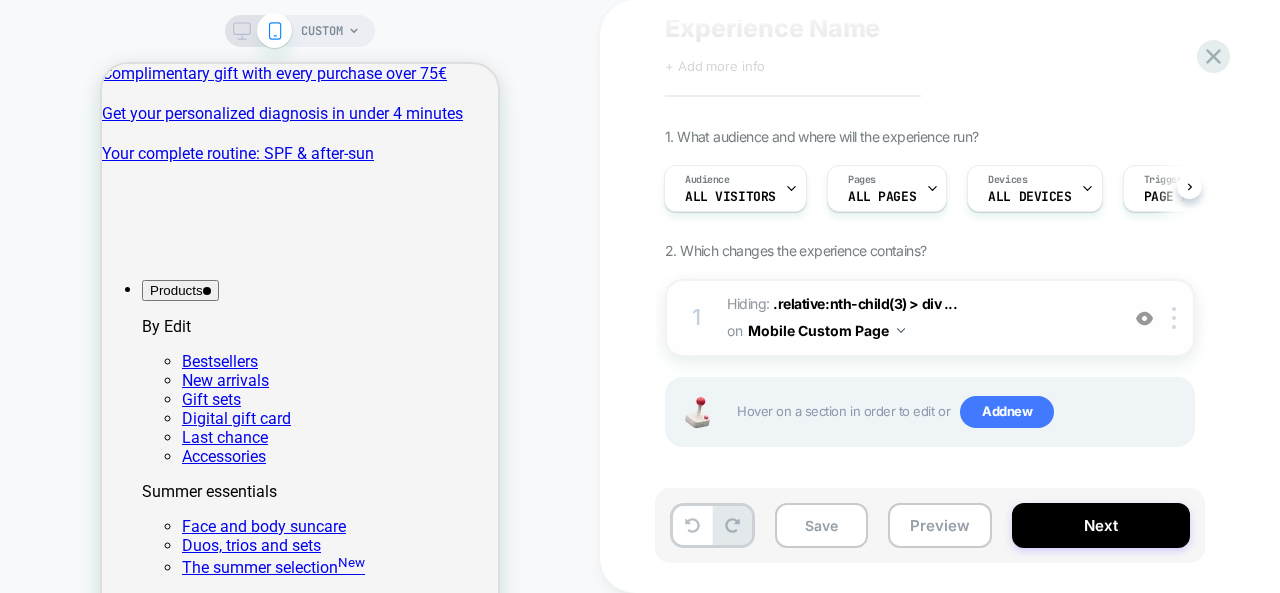 click on "Hiding :   .relative:nth-child(3) > div ... .relative:nth-child(3) > div > div:nth-child(2)   on Mobile Custom Page" at bounding box center (917, 318) 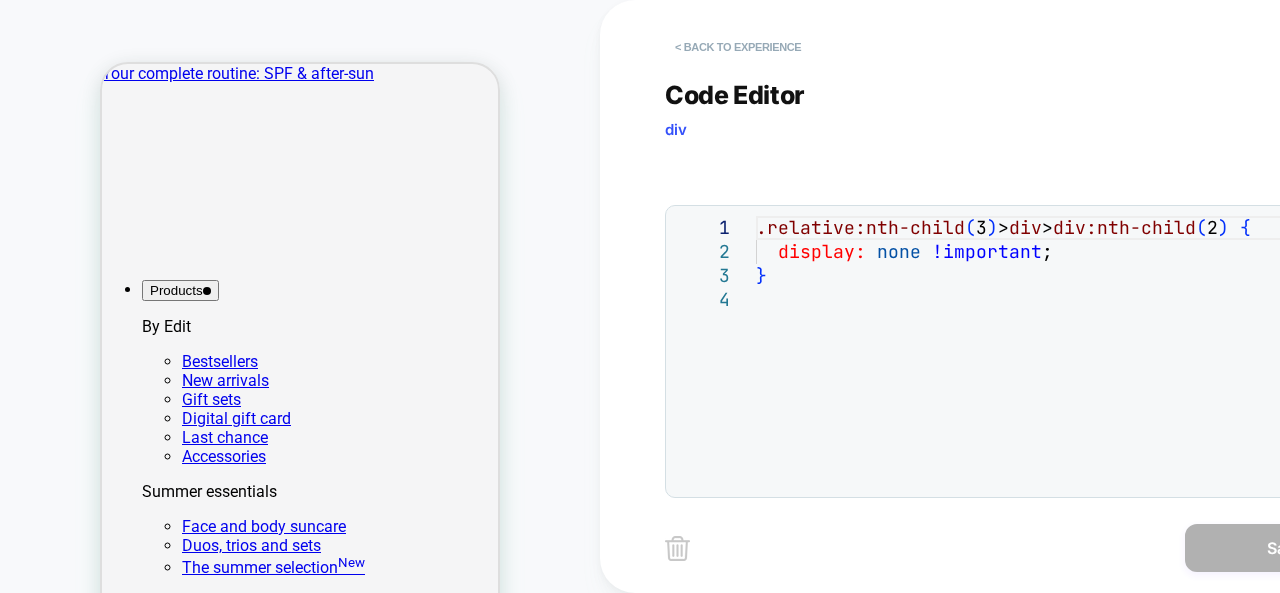 click on "< Back to experience" at bounding box center [738, 47] 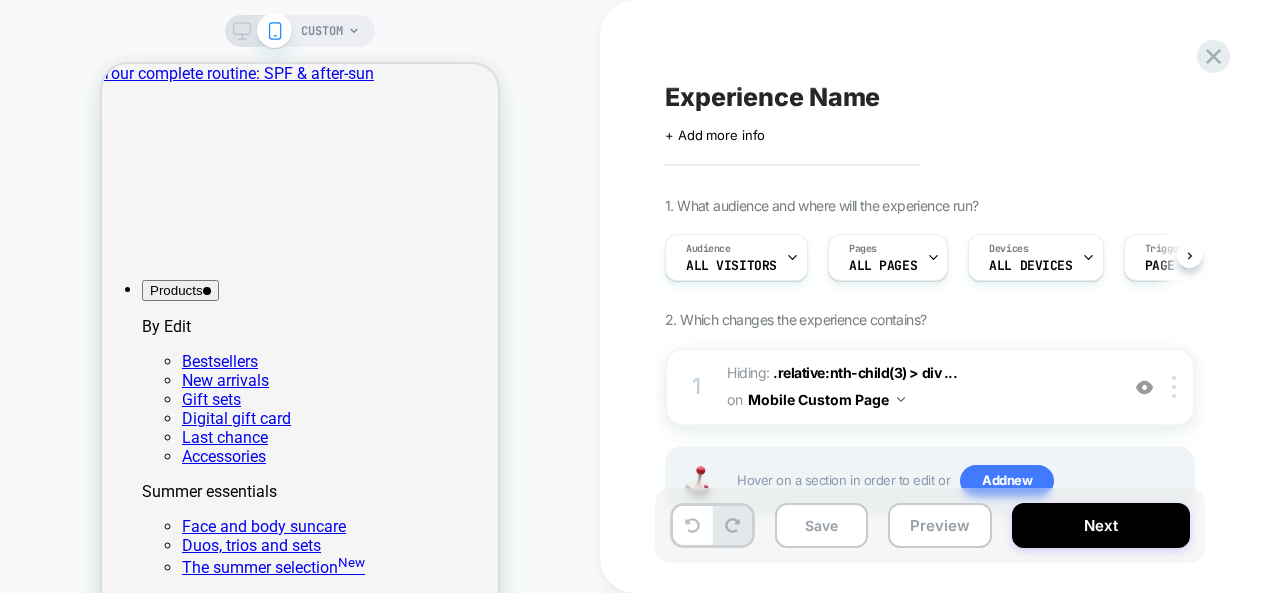 scroll, scrollTop: 0, scrollLeft: 1, axis: horizontal 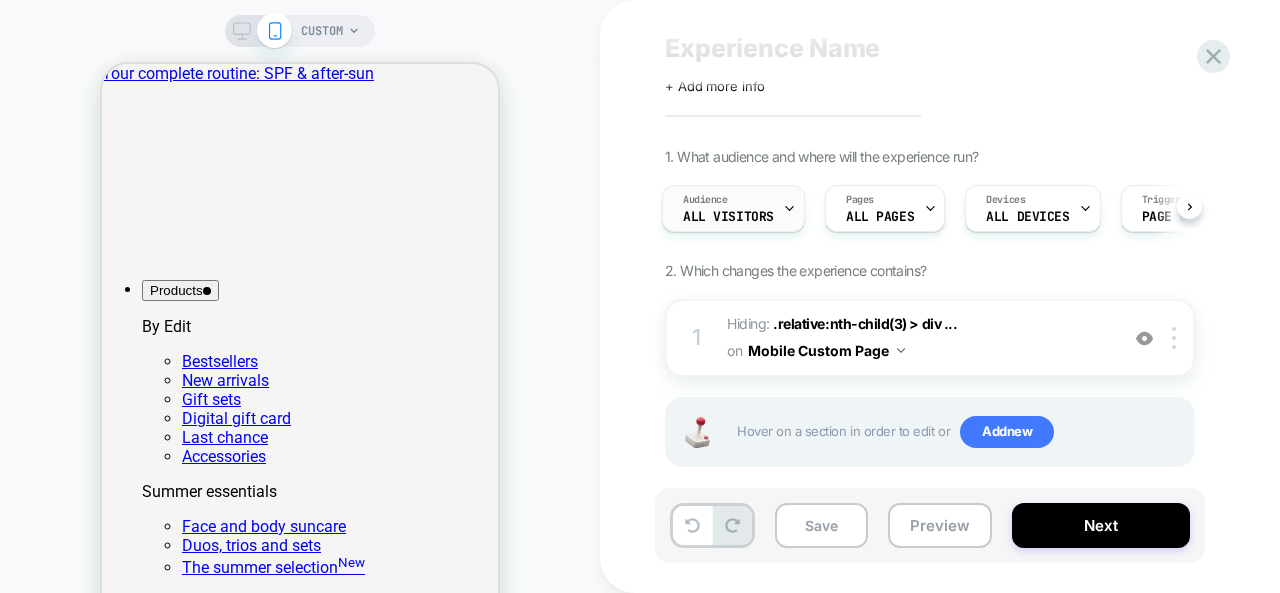 click on "All Visitors" at bounding box center [728, 217] 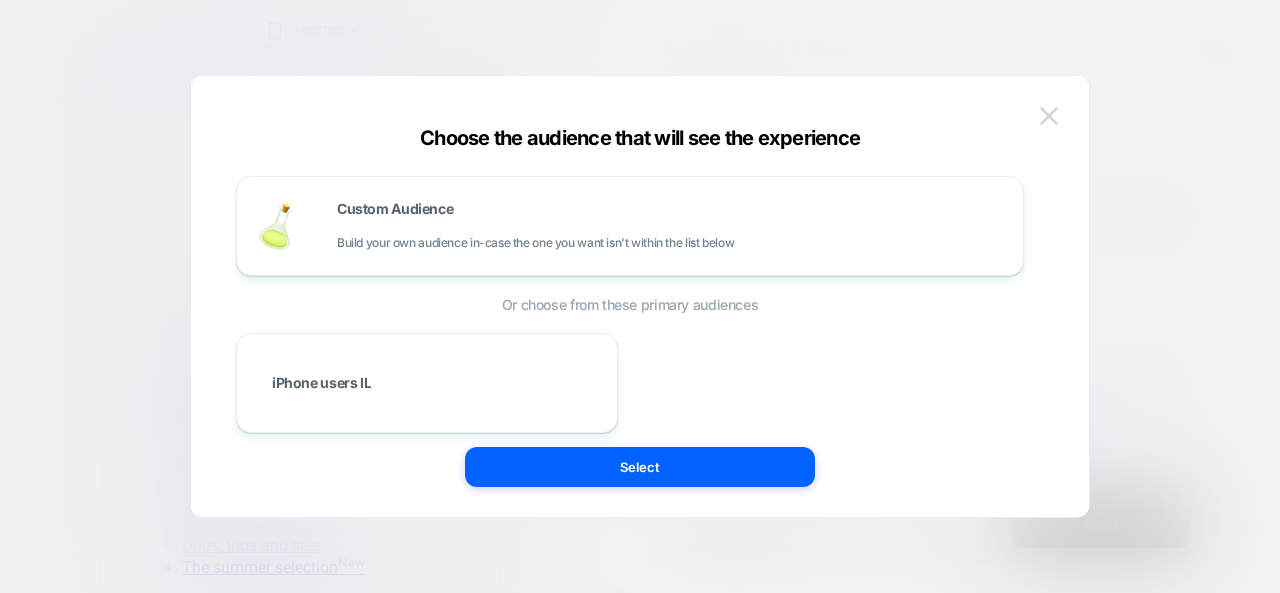 click at bounding box center [1049, 115] 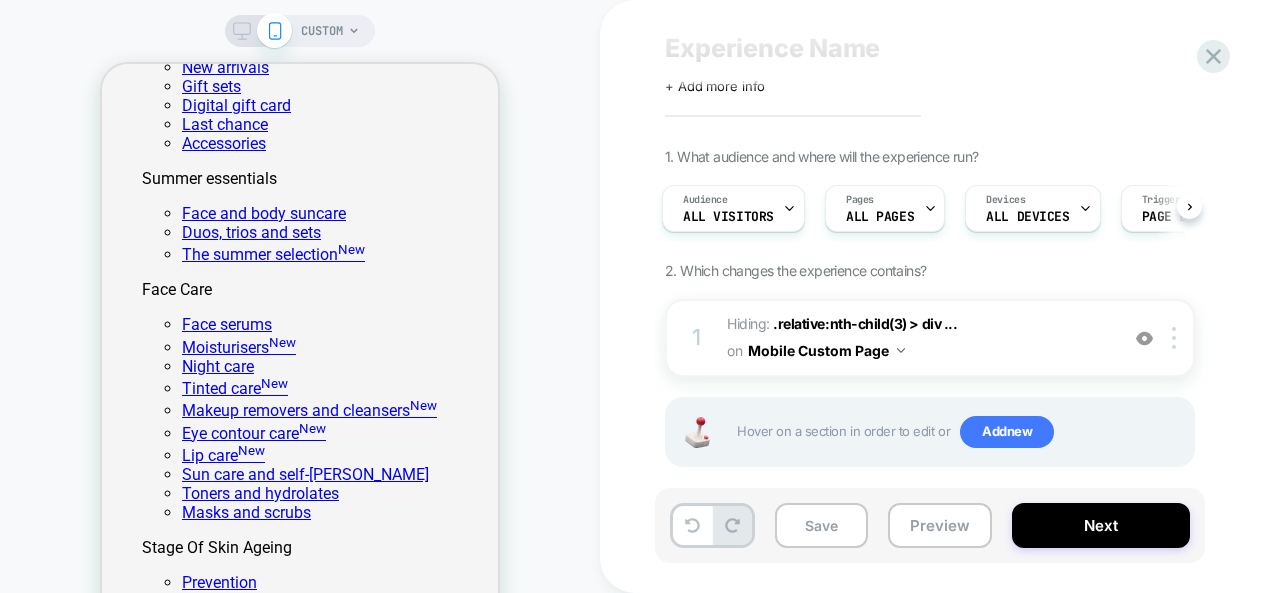 scroll, scrollTop: 0, scrollLeft: 0, axis: both 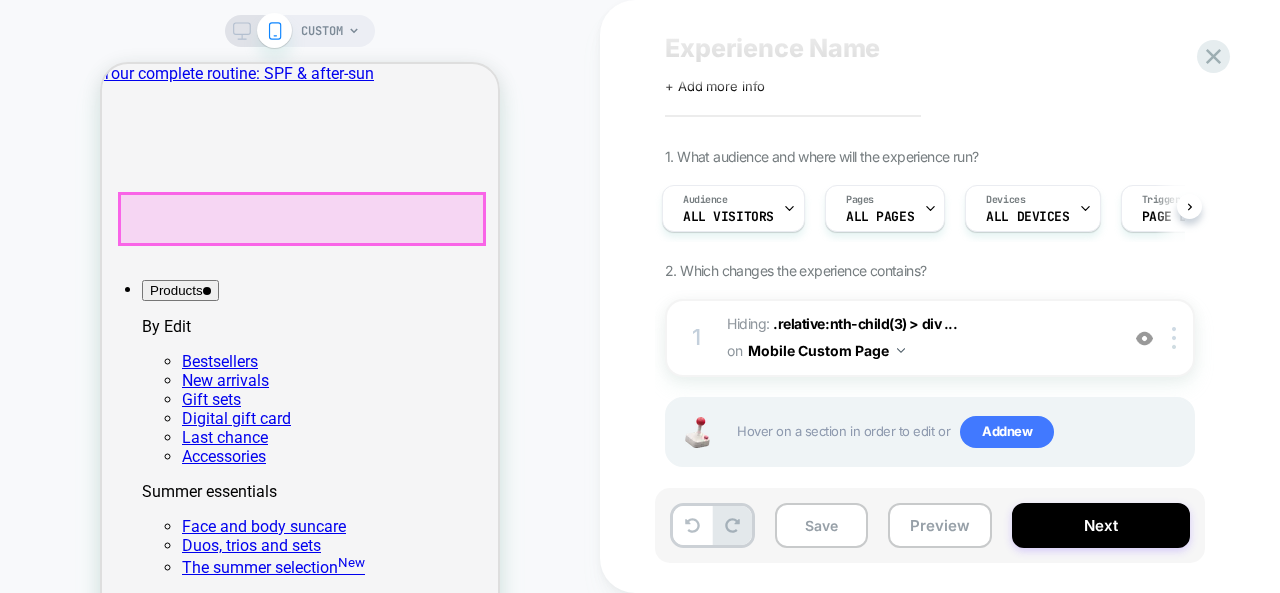 click on "Our products are
Vegan, Cruelty-free, Made in [GEOGRAPHIC_DATA]" at bounding box center (300, 2225) 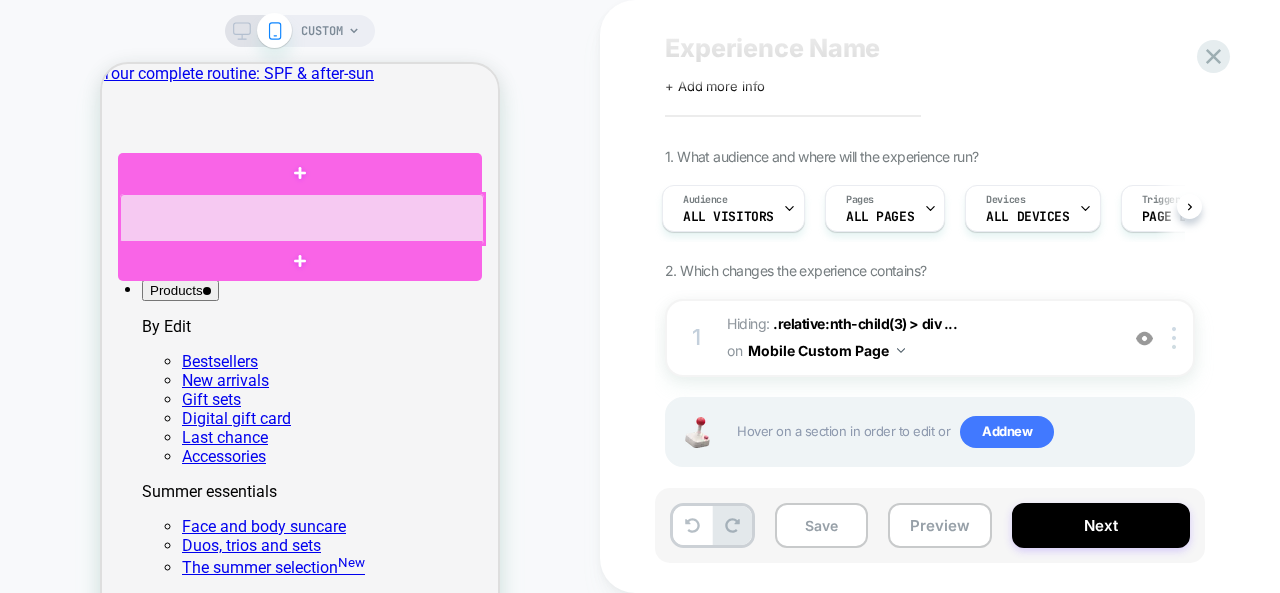click at bounding box center (302, 219) 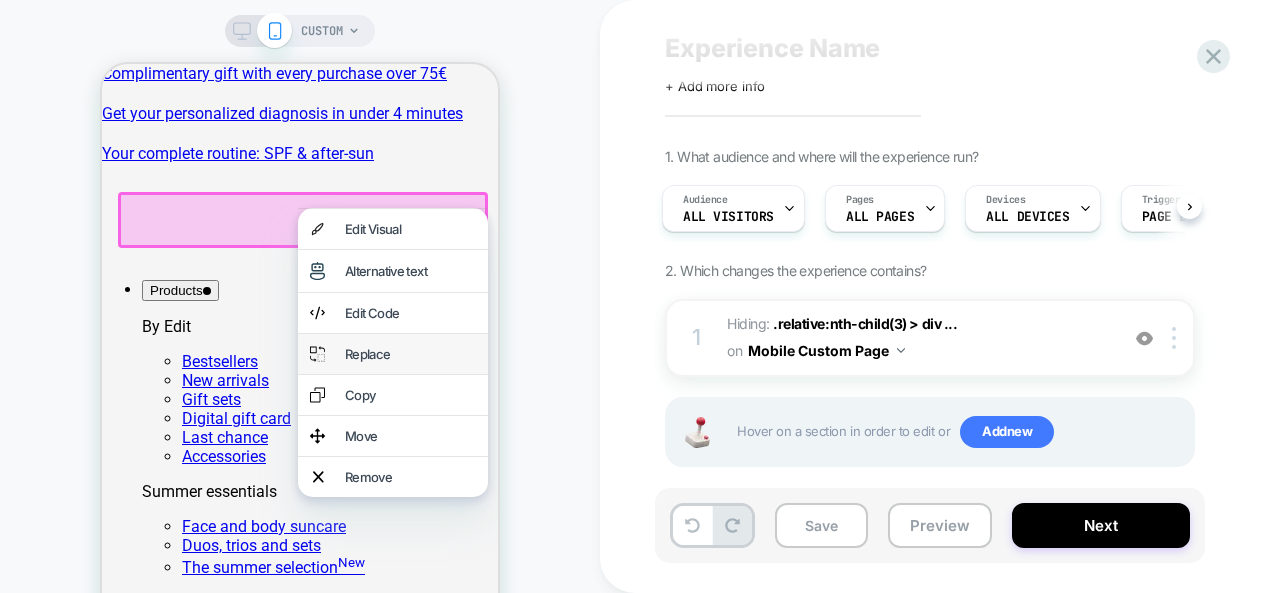 click on "Replace" at bounding box center [410, 354] 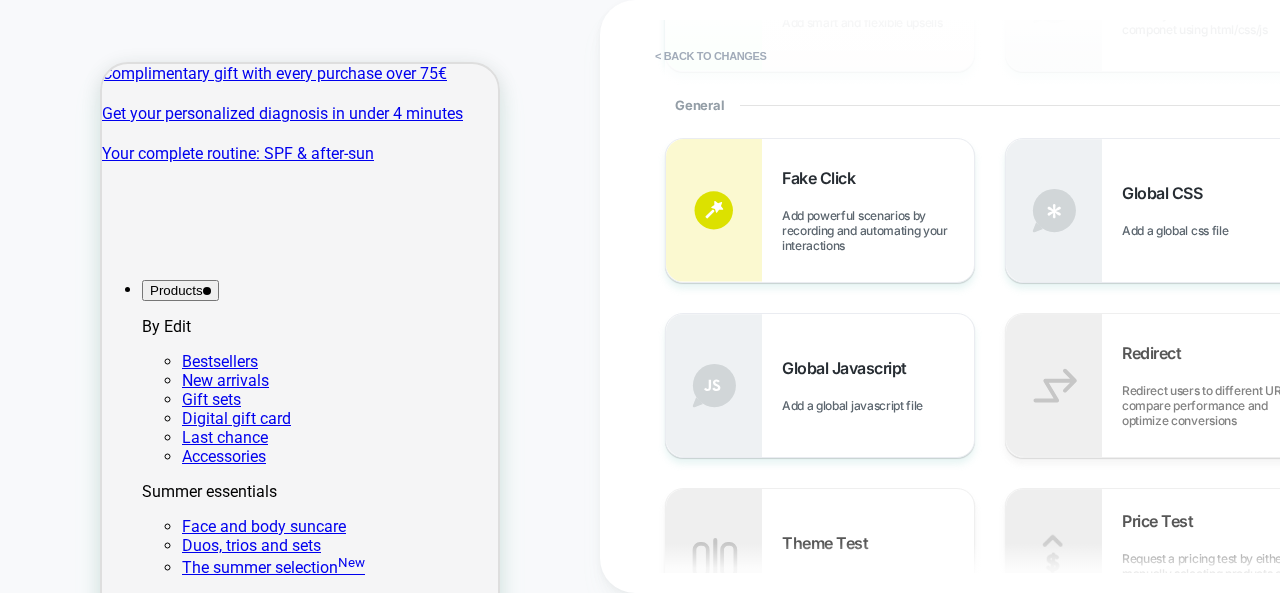 scroll, scrollTop: 401, scrollLeft: 0, axis: vertical 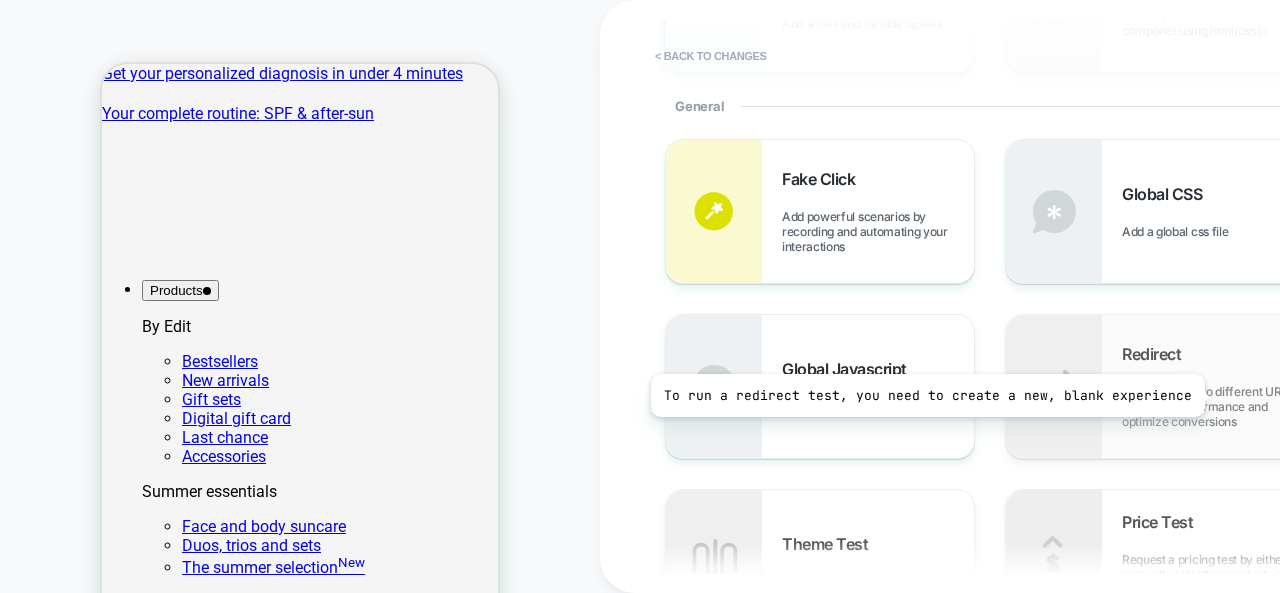 click on "Redirect users to different URLs, compare performance and optimize conversions" at bounding box center [1218, 406] 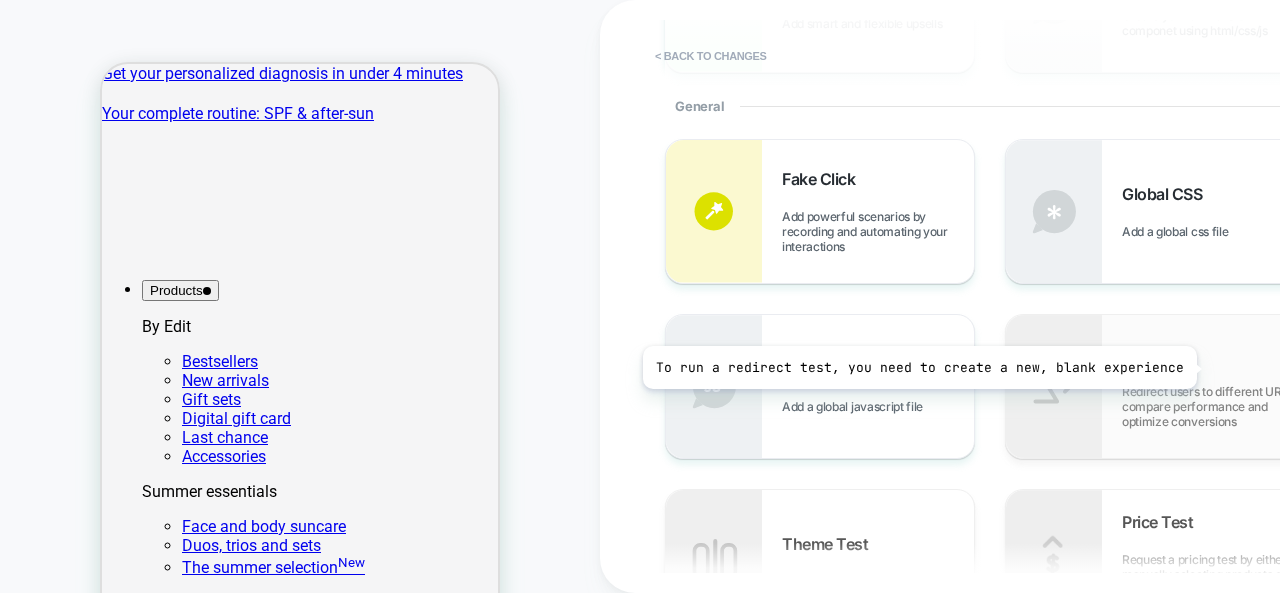 click on "Redirect Redirect users to different URLs, compare performance and optimize conversions" at bounding box center (1218, 386) 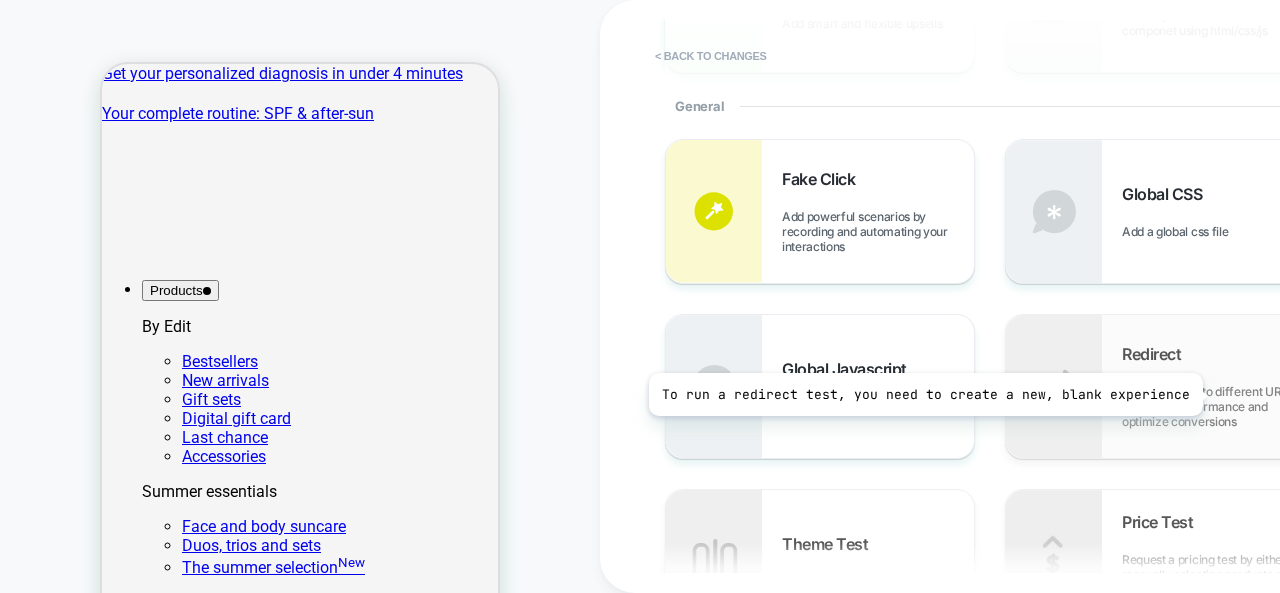 click on "Redirect users to different URLs, compare performance and optimize conversions" at bounding box center (1218, 406) 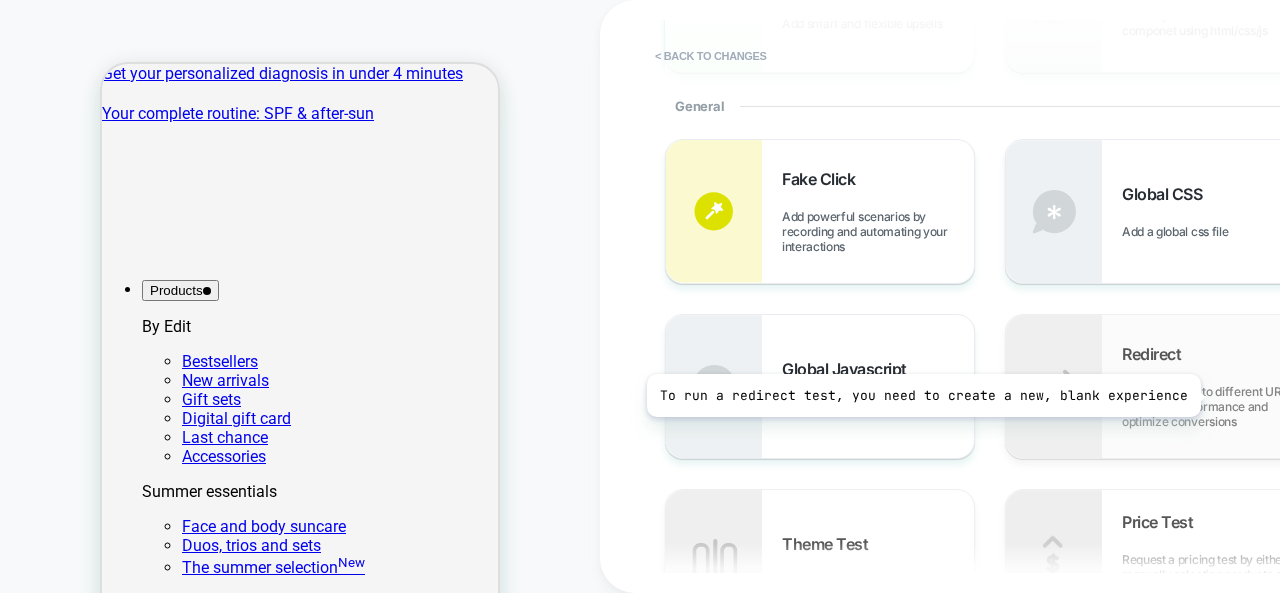 click on "Redirect users to different URLs, compare performance and optimize conversions" at bounding box center [1218, 406] 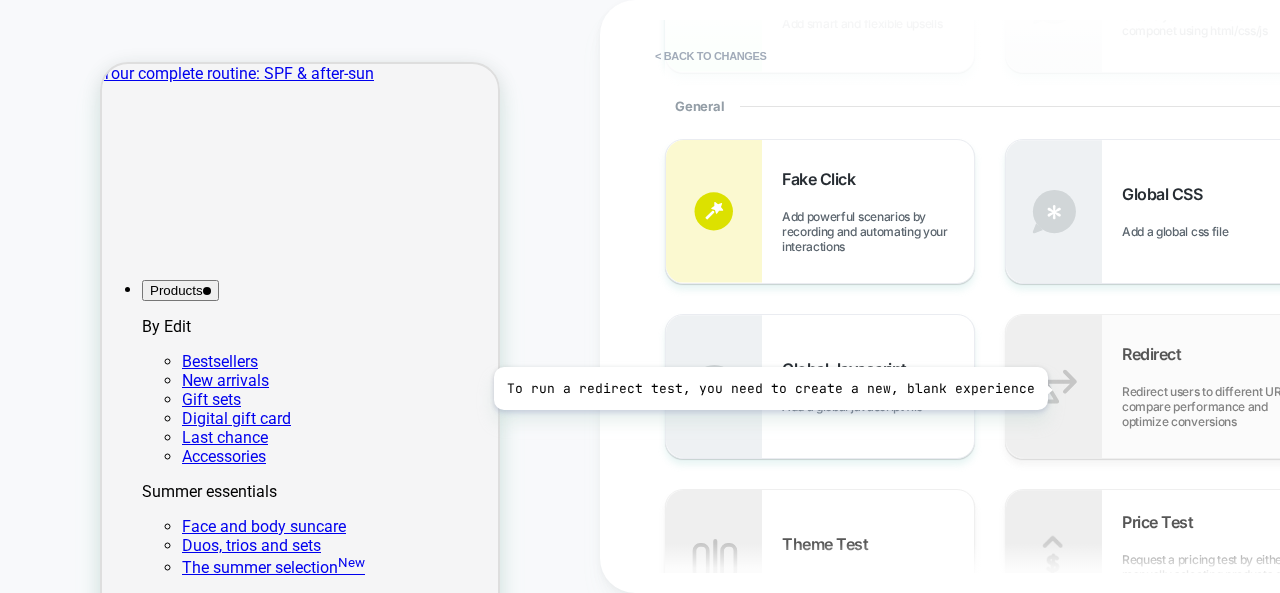 click at bounding box center [1054, 386] 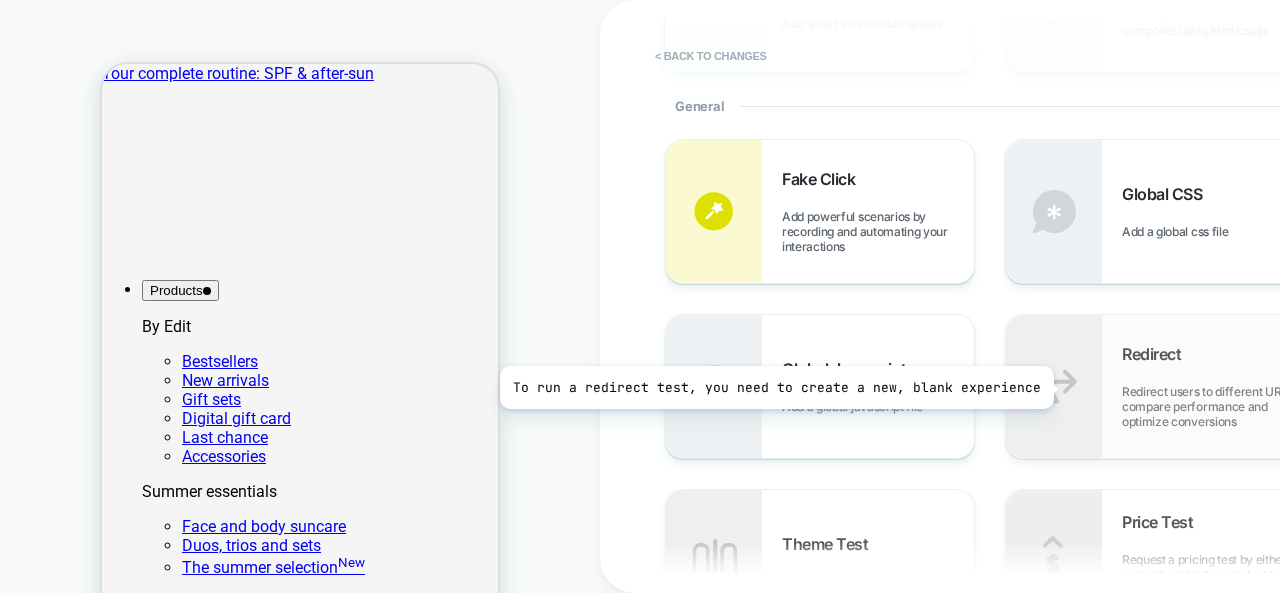 click at bounding box center (1054, 386) 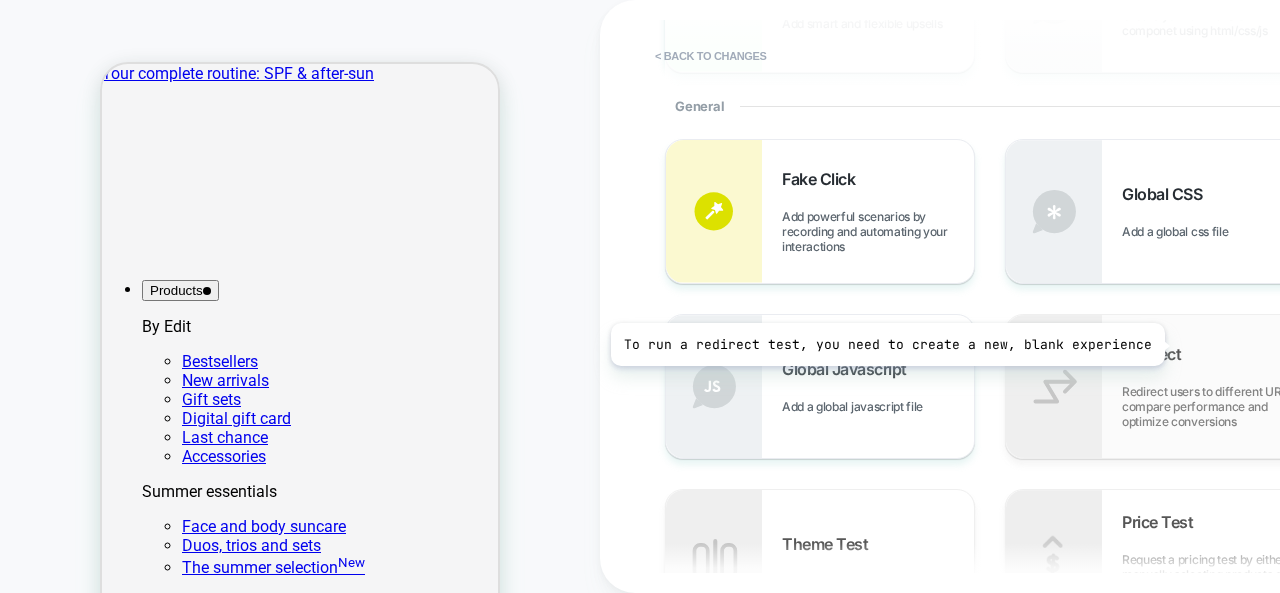 click on "Redirect" at bounding box center (1156, 354) 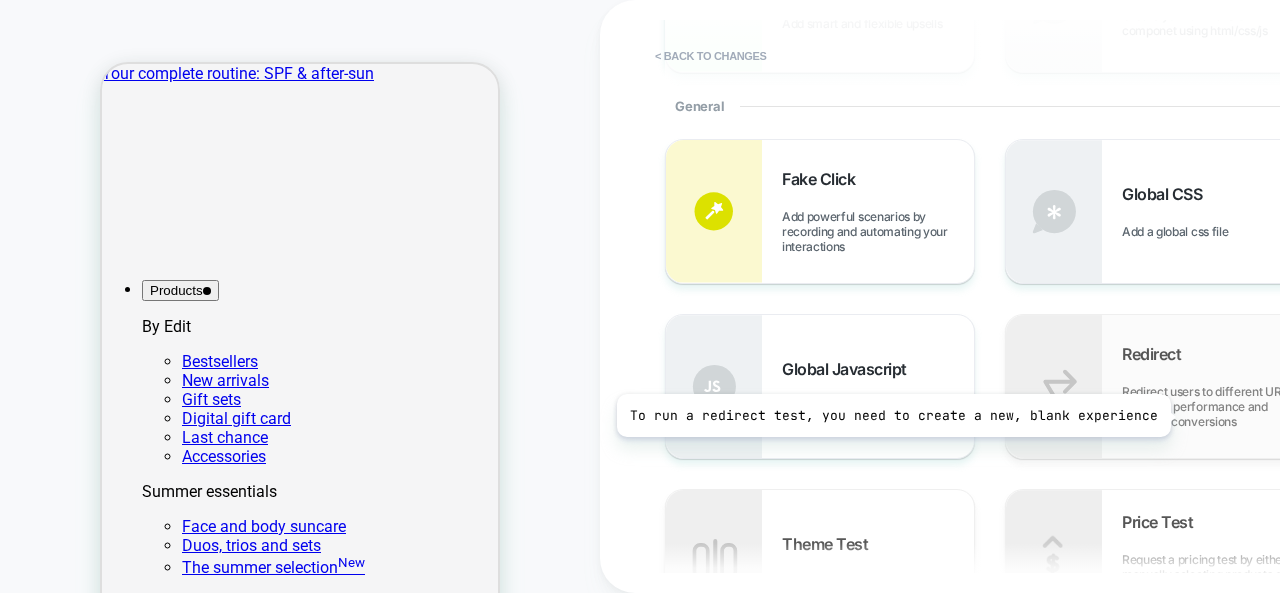 click on "Redirect users to different URLs, compare performance and optimize conversions" at bounding box center (1218, 406) 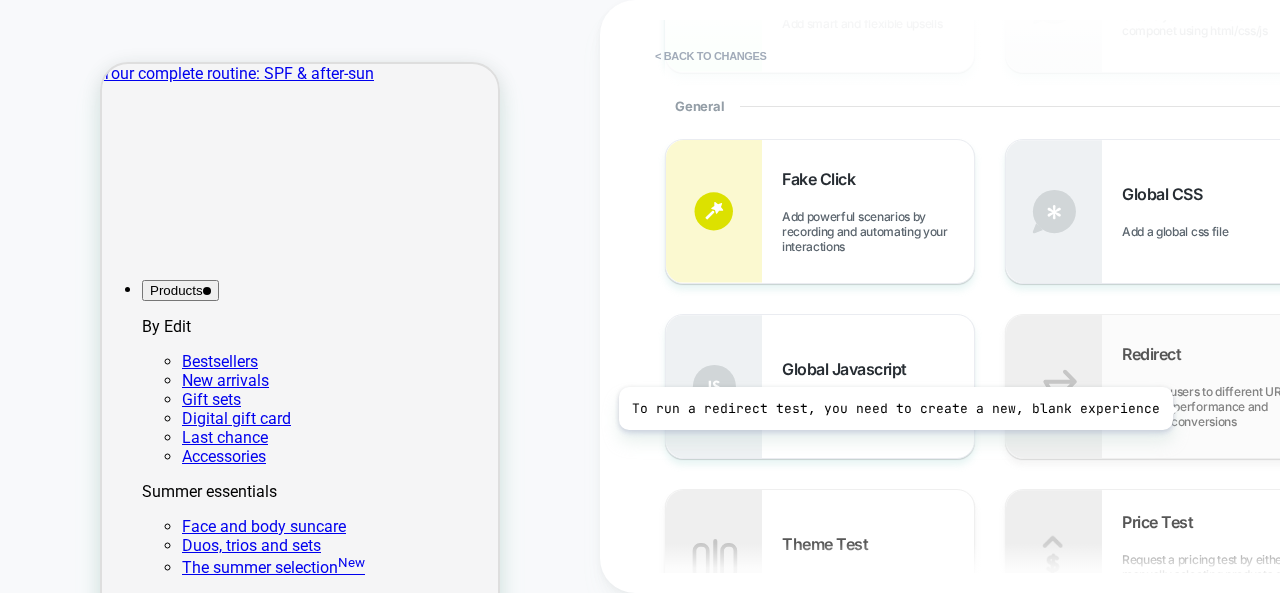 click on "Redirect users to different URLs, compare performance and optimize conversions" at bounding box center (1218, 406) 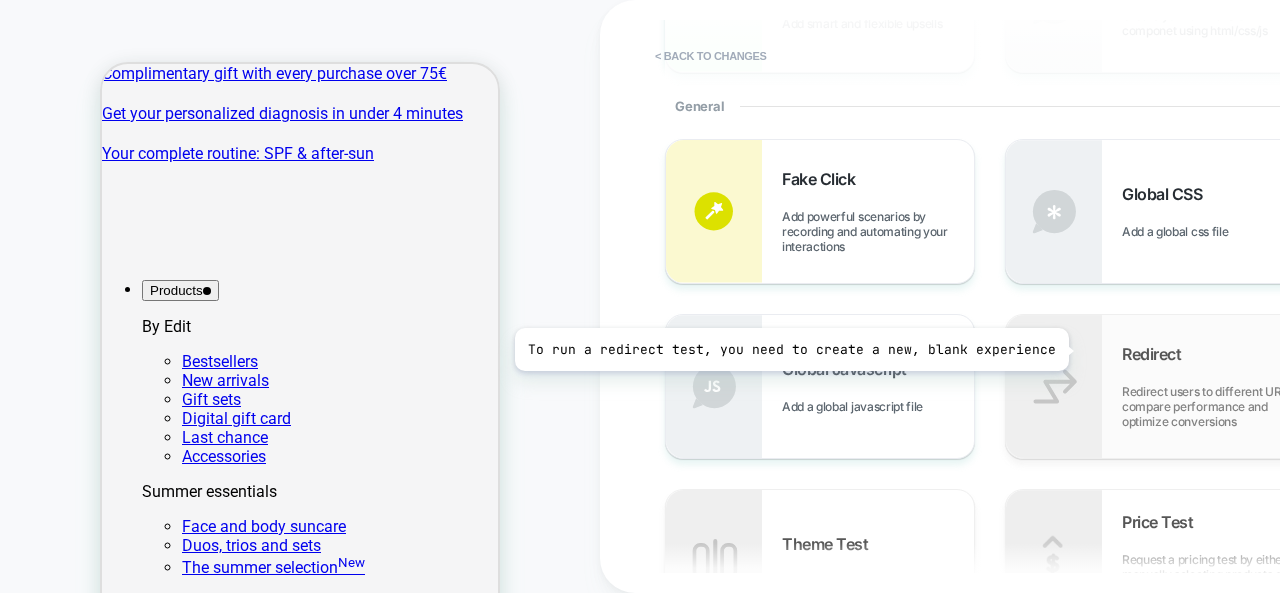 click at bounding box center (1054, 386) 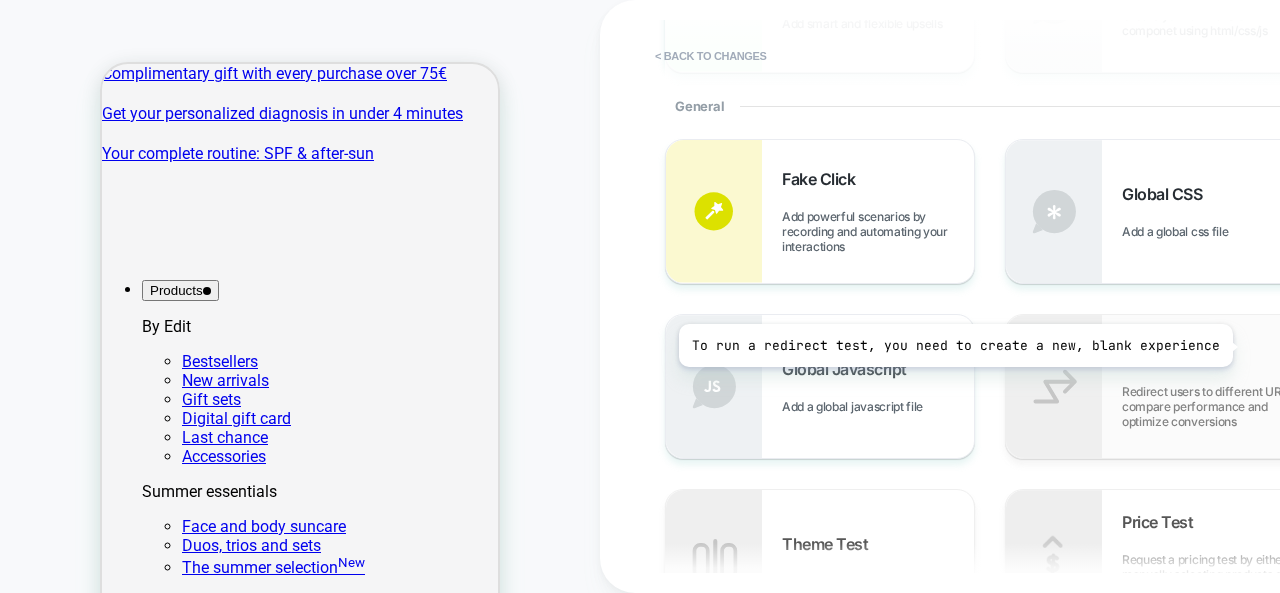 click on "Redirect Redirect users to different URLs, compare performance and optimize conversions" at bounding box center (1160, 386) 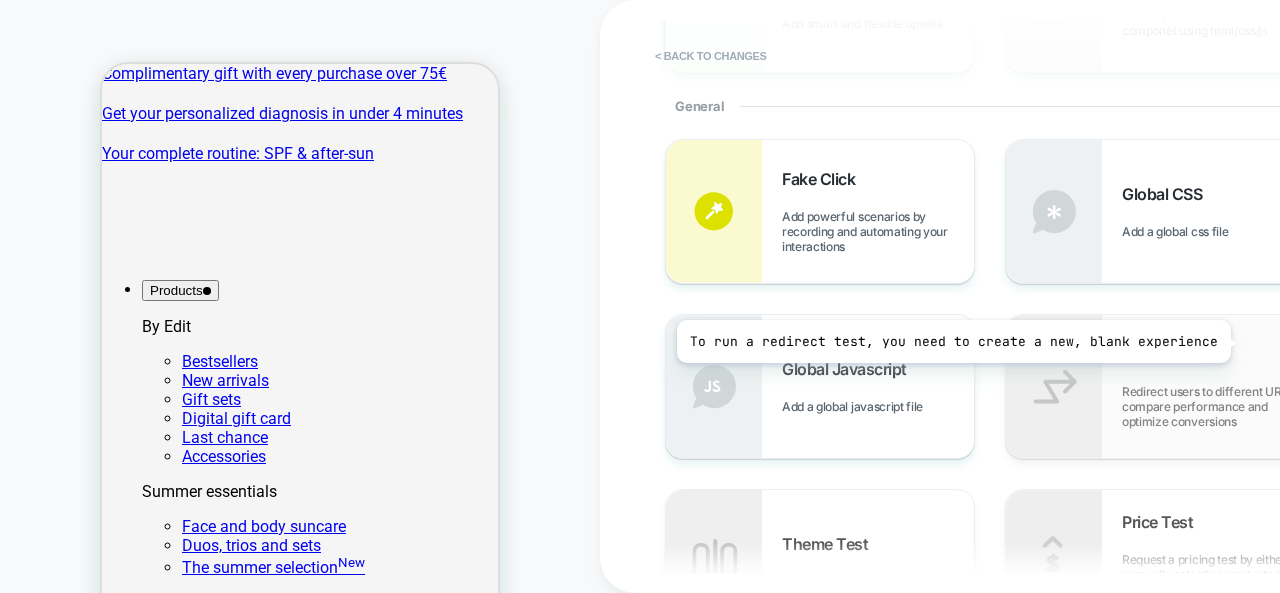 click on "Redirect Redirect users to different URLs, compare performance and optimize conversions" at bounding box center [1160, 386] 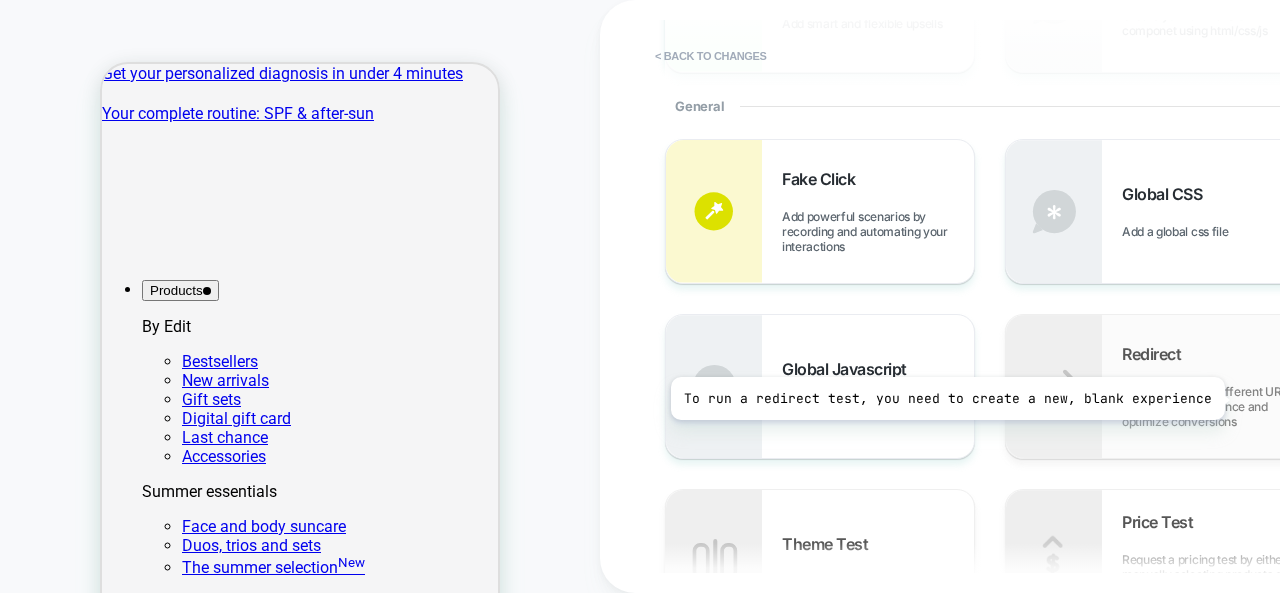 click on "Redirect users to different URLs, compare performance and optimize conversions" at bounding box center (1218, 406) 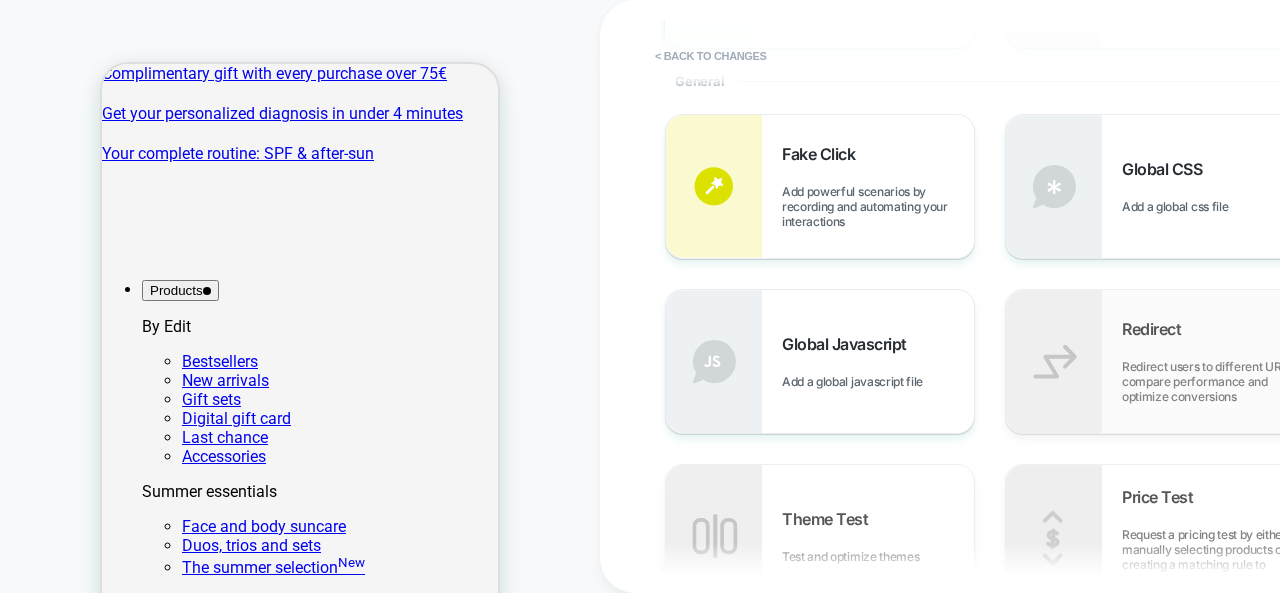 scroll, scrollTop: 0, scrollLeft: 0, axis: both 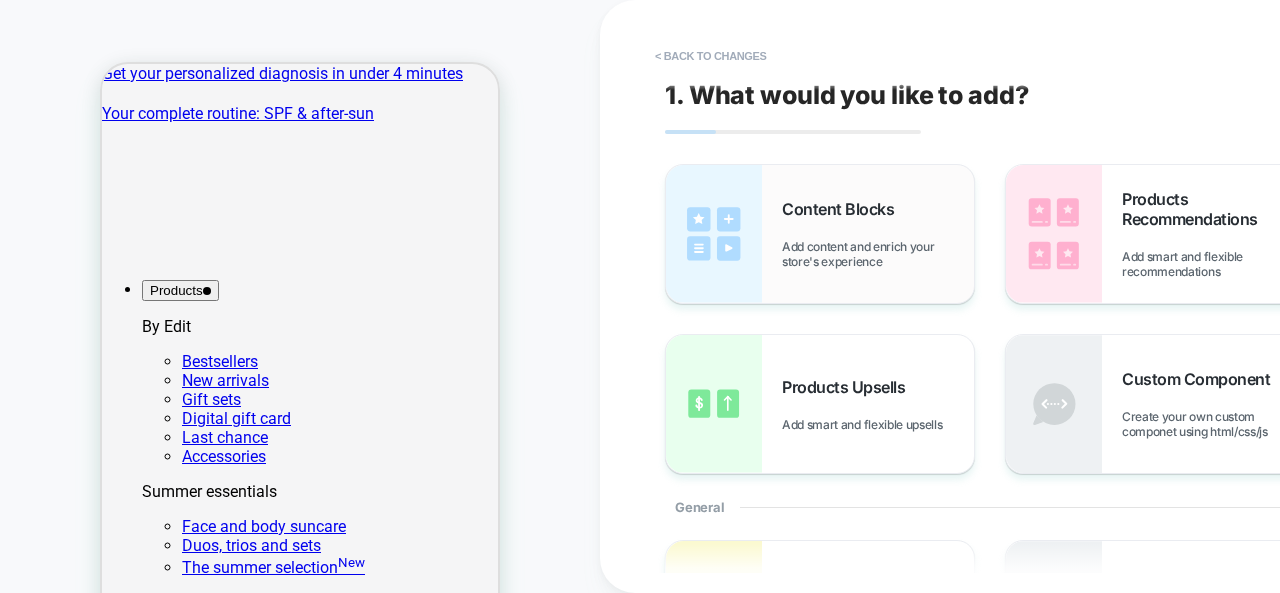 click on "Add content and enrich your store's experience" at bounding box center [878, 254] 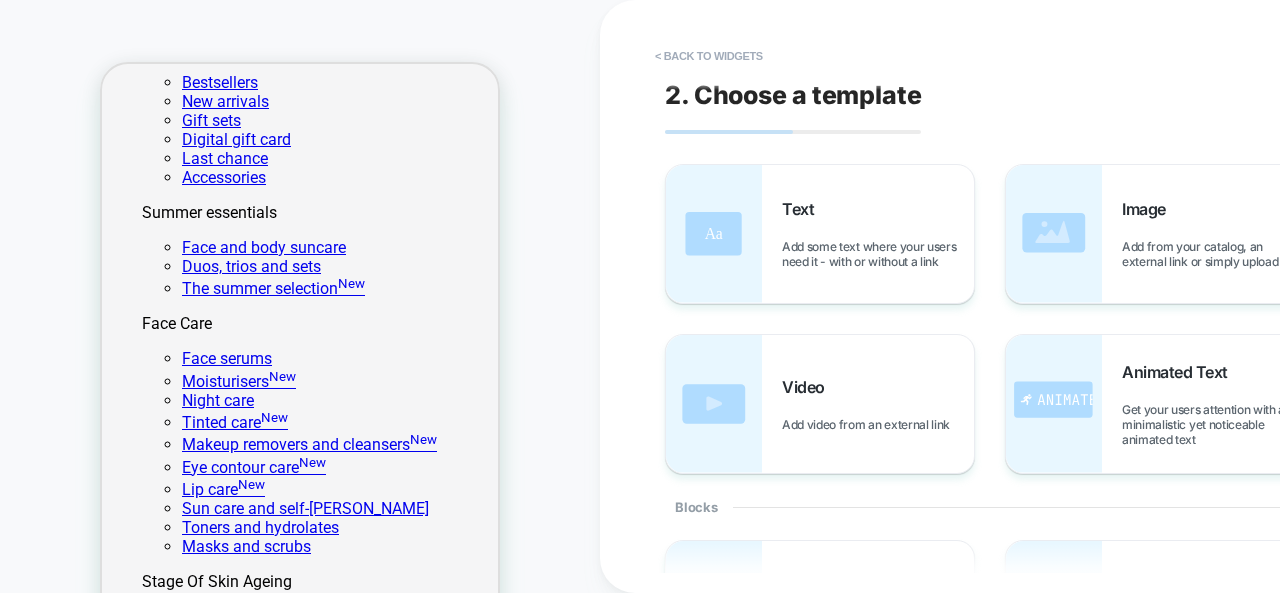 scroll, scrollTop: 0, scrollLeft: 0, axis: both 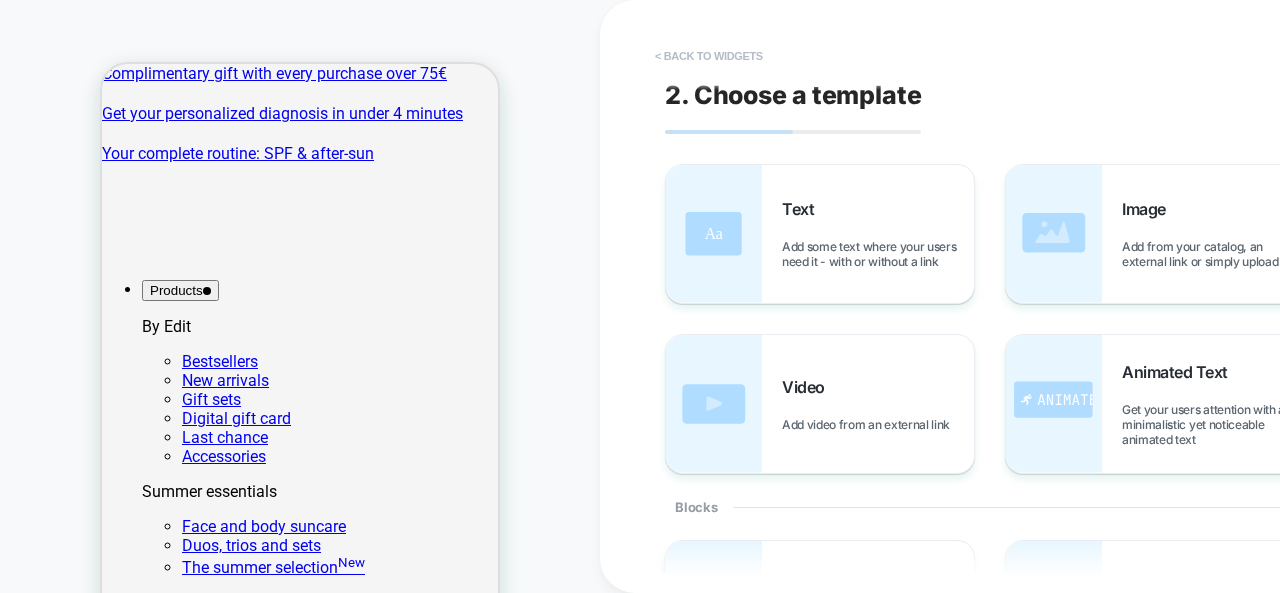 click on "< Back to widgets" at bounding box center (709, 56) 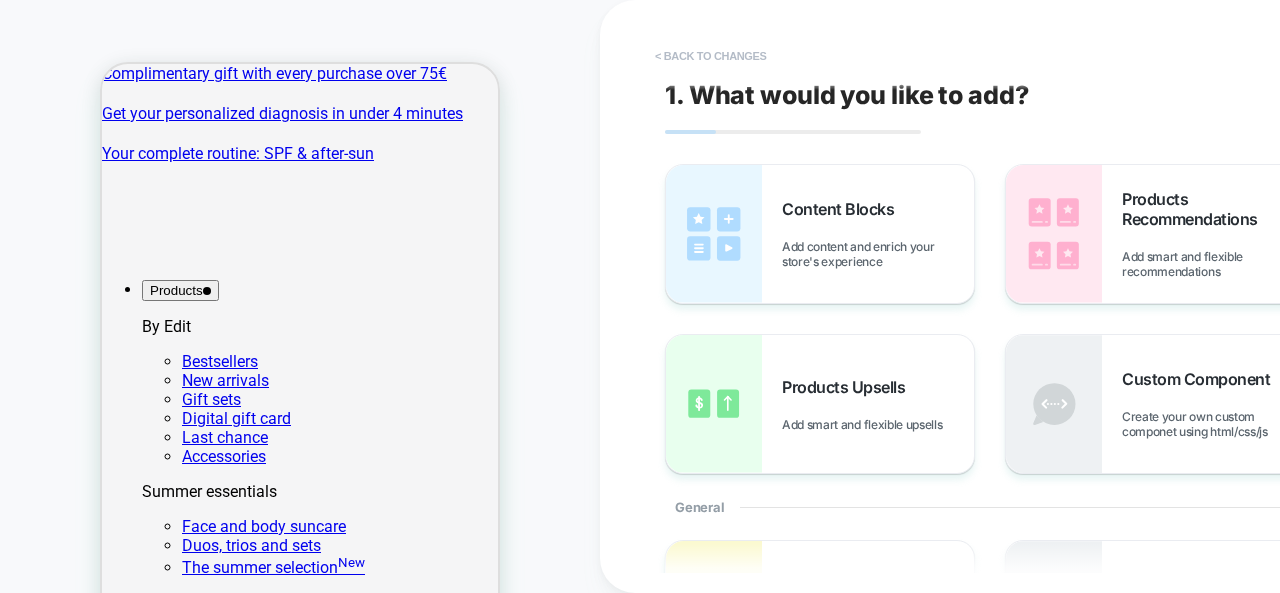 click on "< Back to changes" at bounding box center [711, 56] 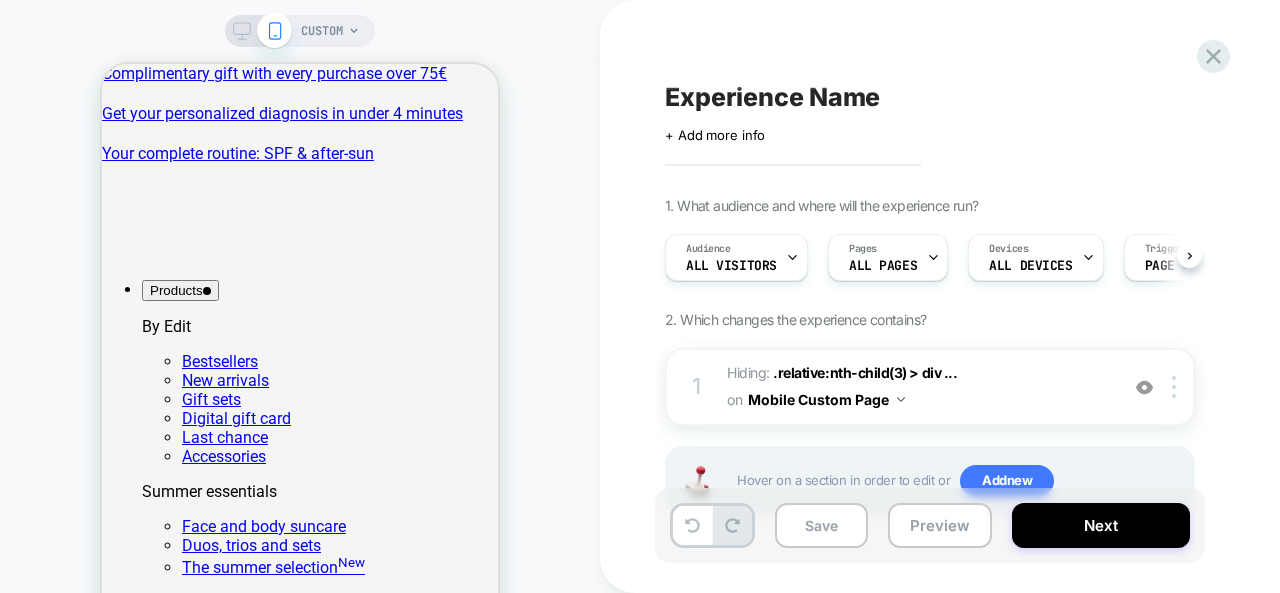 scroll, scrollTop: 0, scrollLeft: 1, axis: horizontal 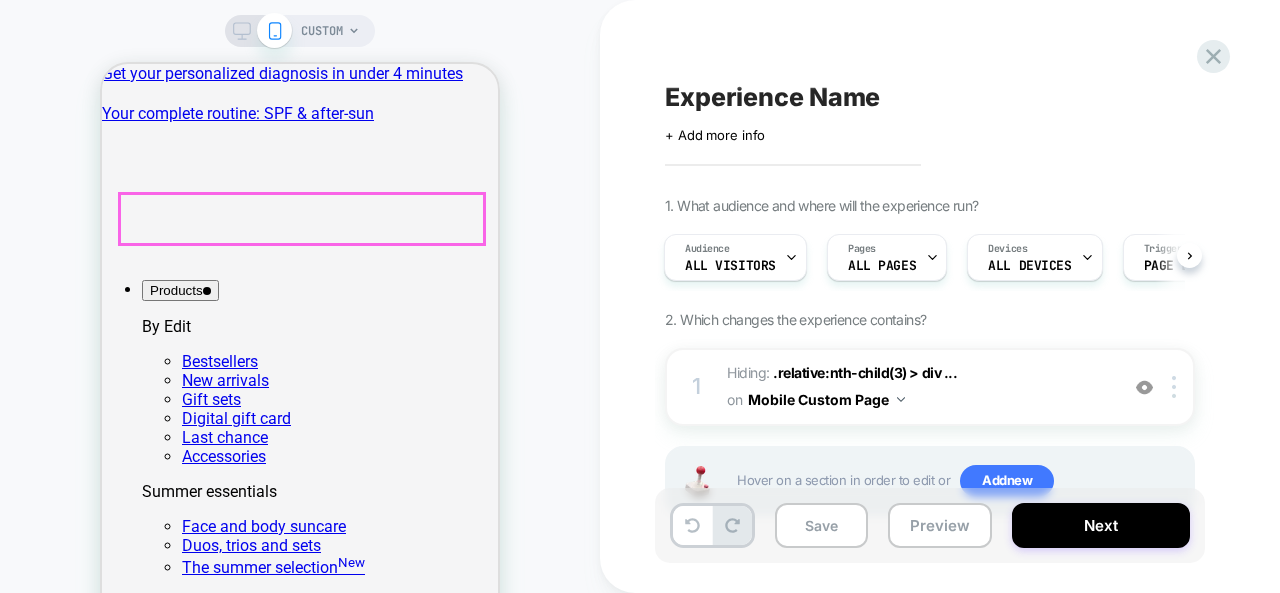 click on "Our products are
Vegan, Cruelty-free, Made in [GEOGRAPHIC_DATA]" at bounding box center [300, 2225] 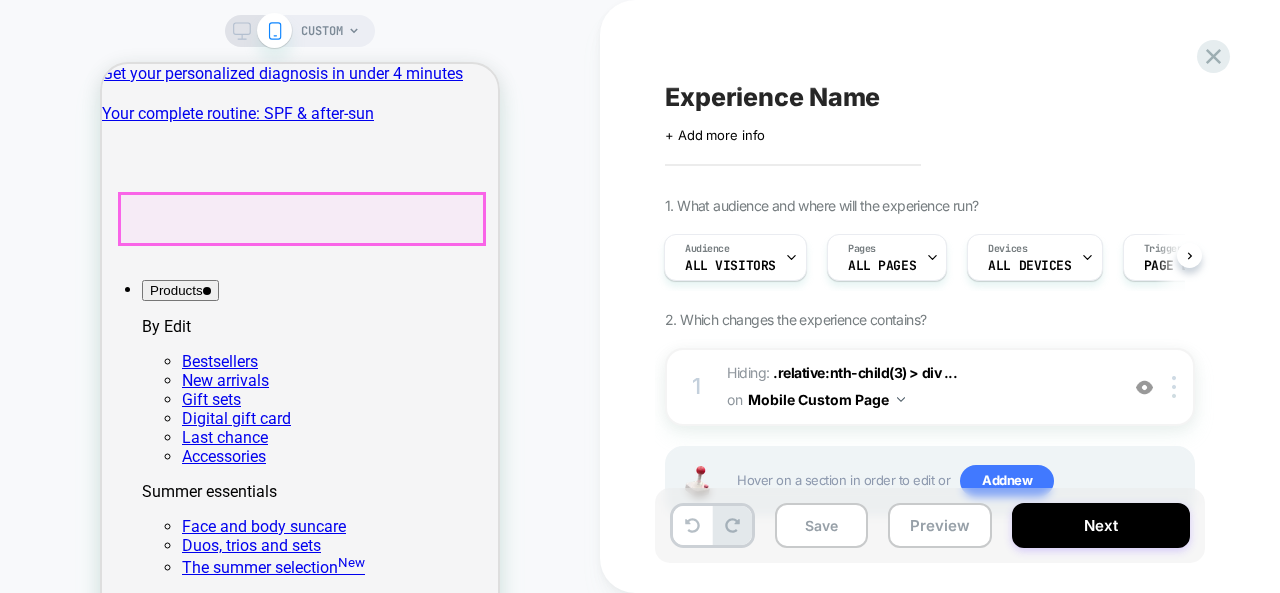 click on "Our products are
Vegan, Cruelty-free, Made in [GEOGRAPHIC_DATA]" at bounding box center [300, 2225] 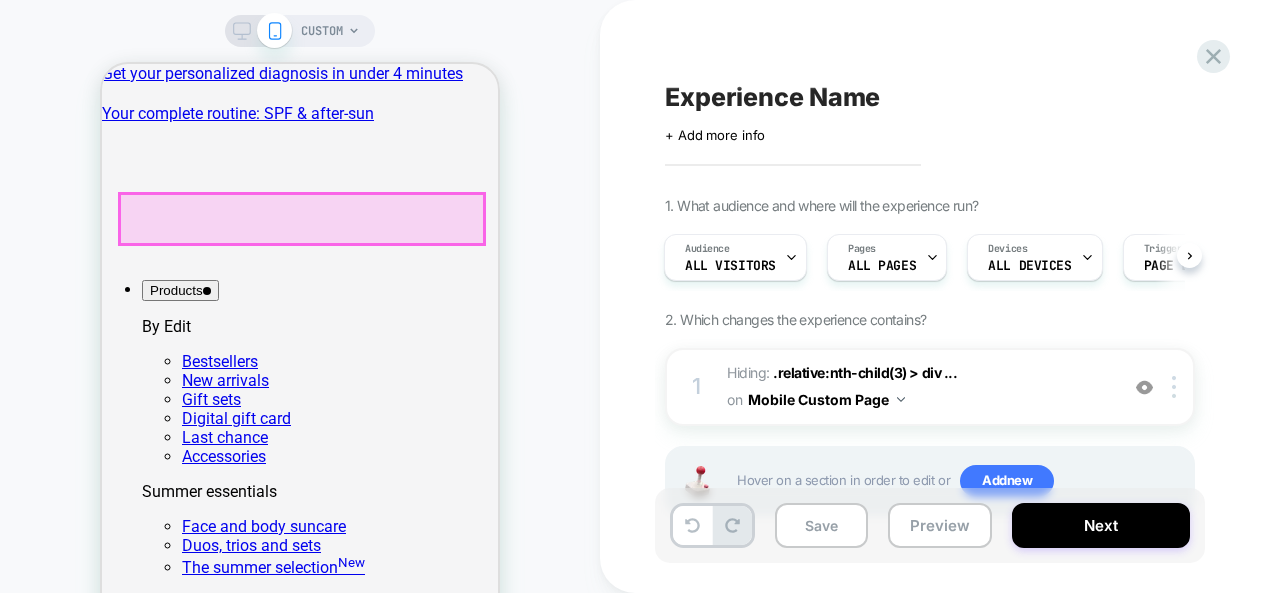 click on "Get your personalized diagnosis in under 4 minutes Your complete routine: SPF & after-sun Complimentary gift with every purchase over 75€ Get your personalized diagnosis in under 4 minutes Your complete routine: SPF & after-sun
Products
By Edit
Bestsellers
New arrivals
Gift sets
Digital gift card
Last chance
Accessories
Summer essentials
Face and body suncare
Duos, trios and sets
The summer selection
New
Face Care
Face serums
Moisturisers
New
Night care
Tinted care
New
Makeup removers and cleansers
New
Eye contour care
New
Lip care
New
Sun care and self-[PERSON_NAME]
Toners and hydrolates
Masks and scrubs
Stage Of Skin Ageing
Prevention
First signs of ageing
Mature skin
New
Body And Hair Care
Scalp and hair care
Activated shampoos
Creams, oils, and scrubs
Sun care and self-[PERSON_NAME]
01" at bounding box center (300, 23881) 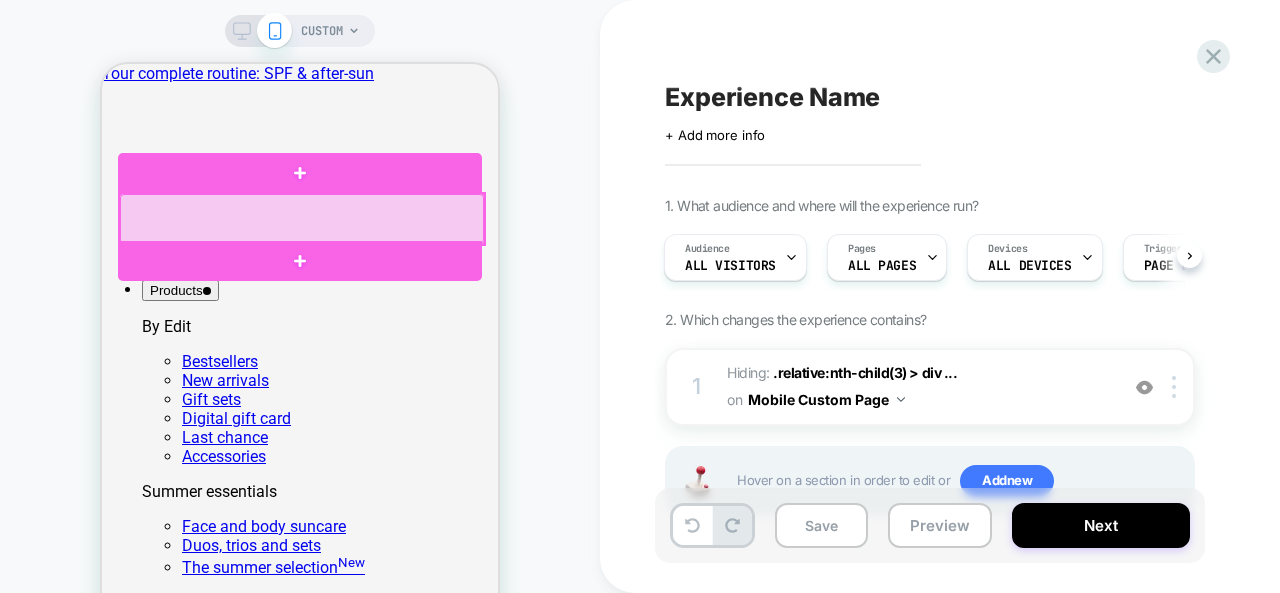 click at bounding box center (302, 219) 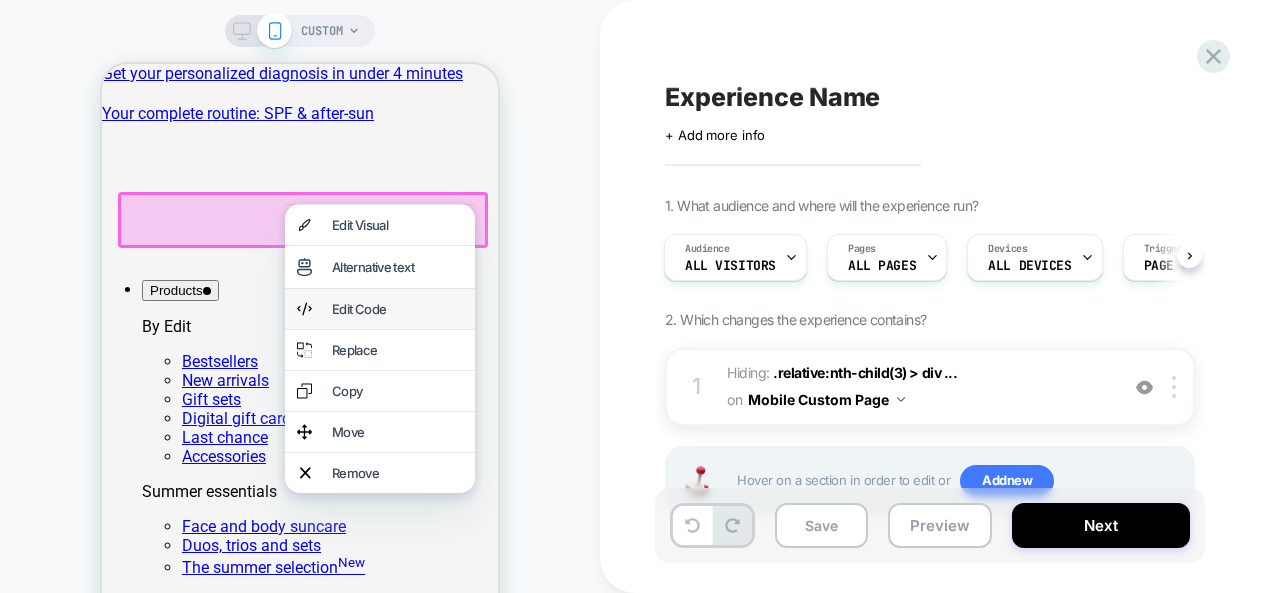 click on "Edit Code" at bounding box center [397, 309] 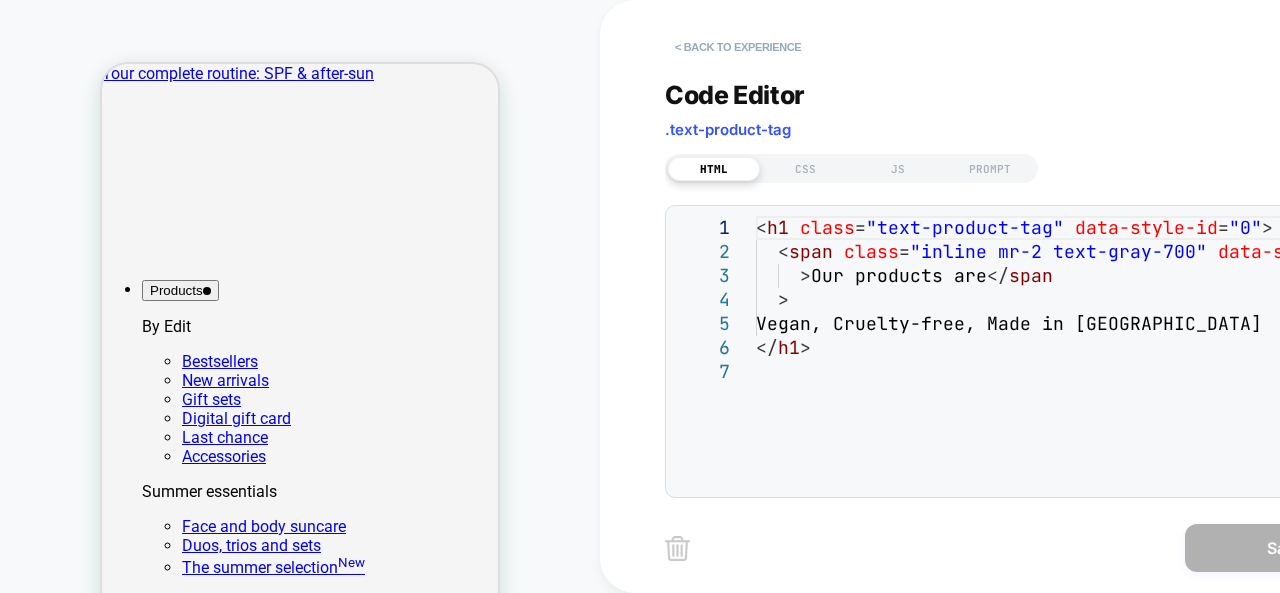 click on "< Back to experience" at bounding box center [738, 47] 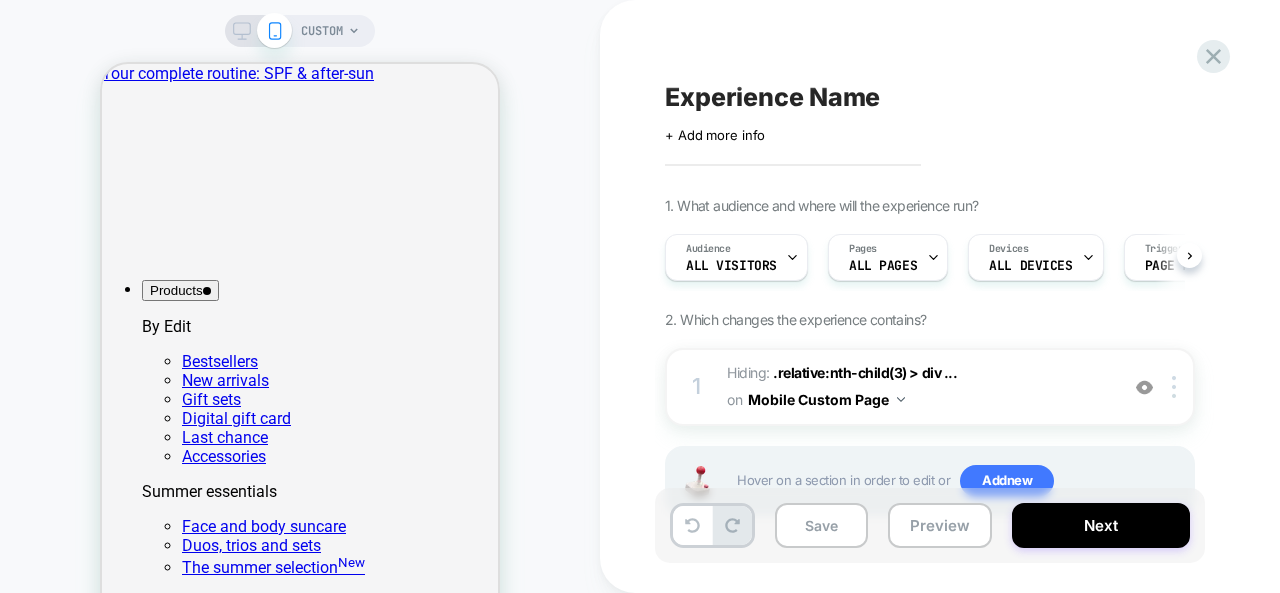 scroll, scrollTop: 0, scrollLeft: 1, axis: horizontal 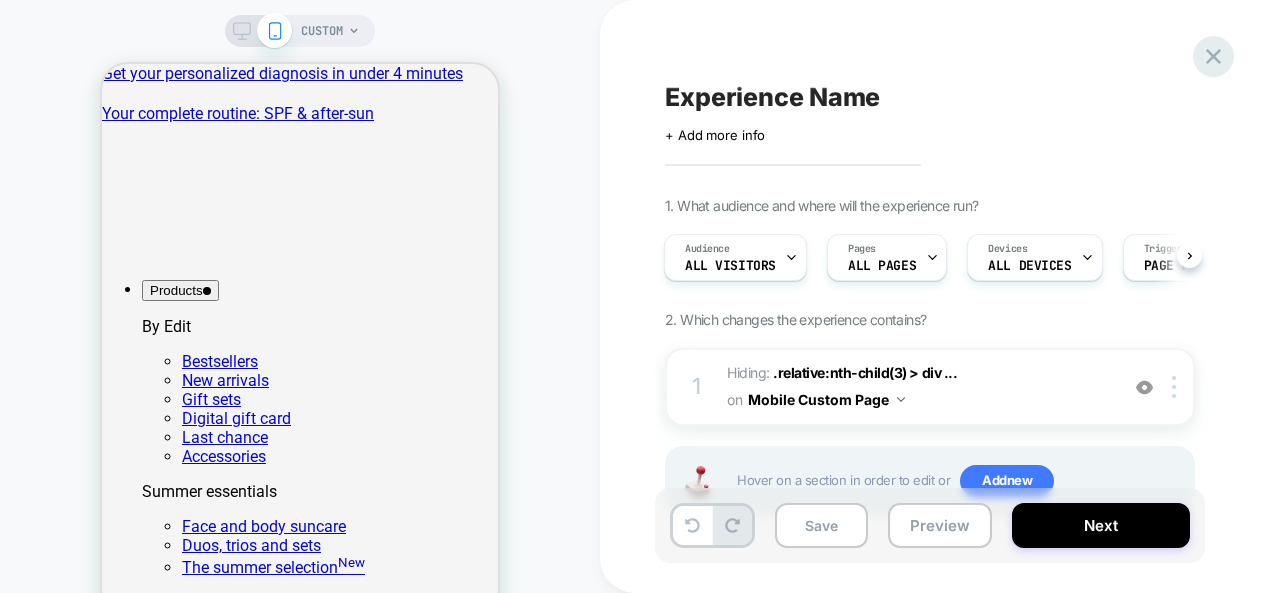 click 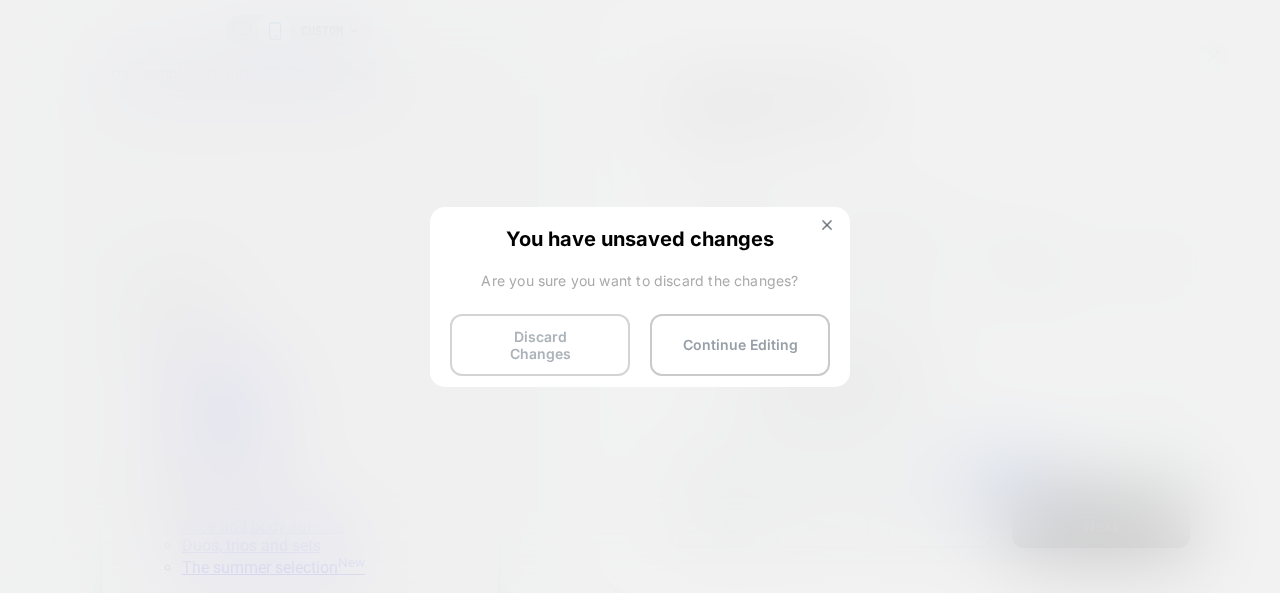 click on "Discard Changes" at bounding box center [540, 345] 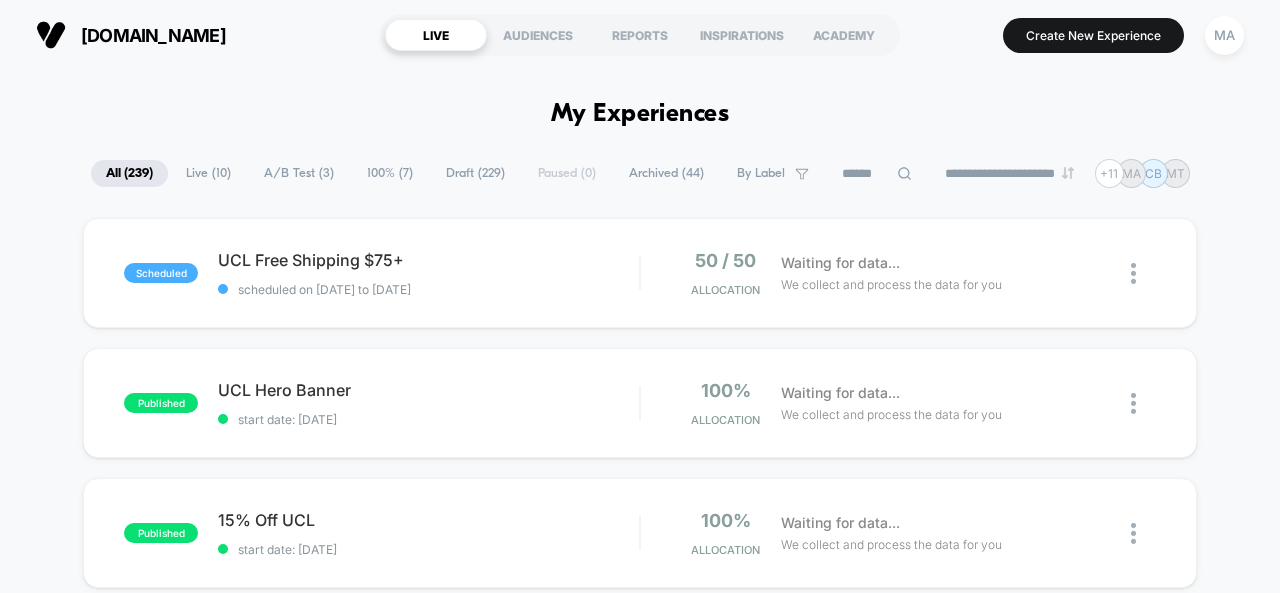 scroll, scrollTop: 0, scrollLeft: 0, axis: both 